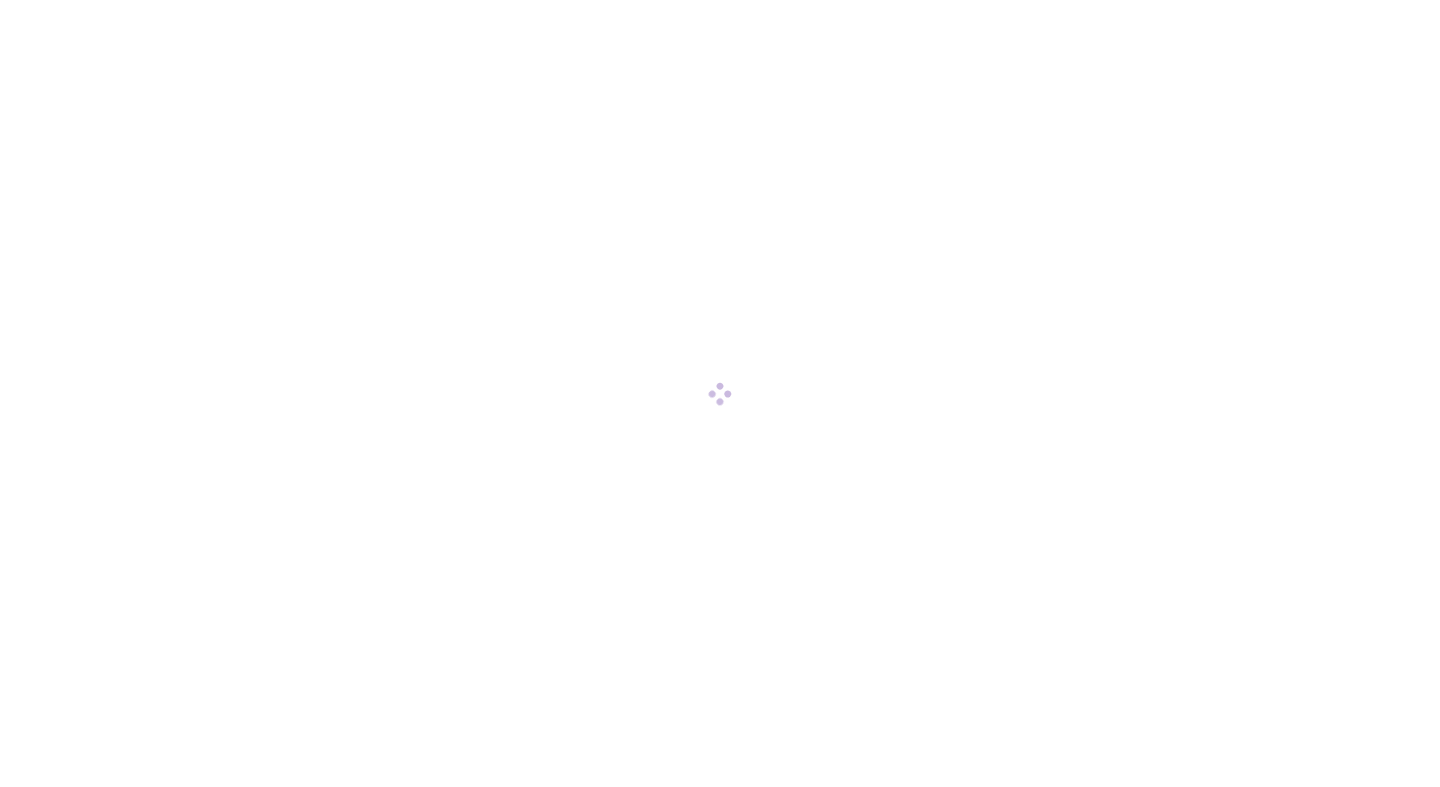 scroll, scrollTop: 0, scrollLeft: 0, axis: both 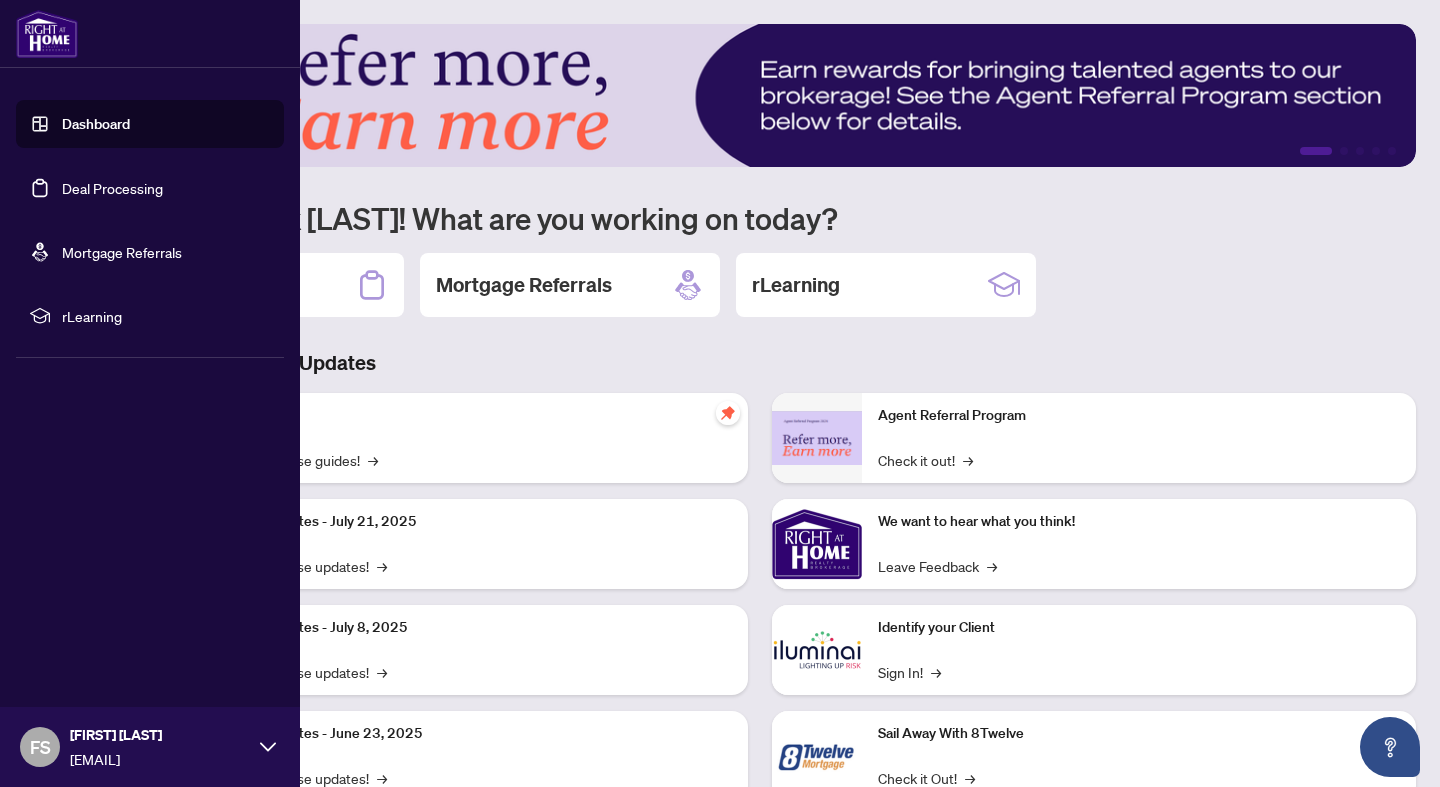 click on "Deal Processing" at bounding box center [112, 188] 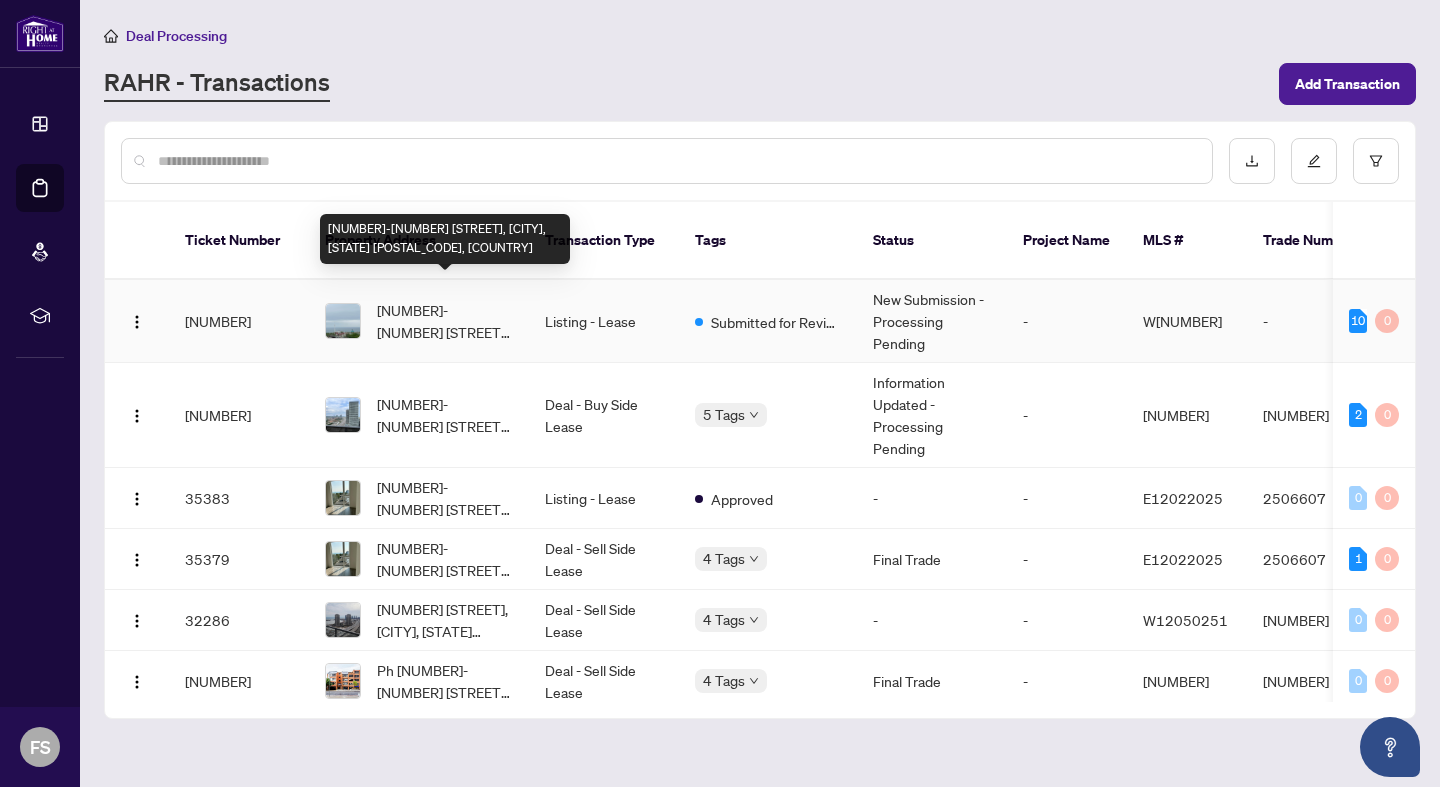 click on "[NUMBER]-[NUMBER] [STREET], [CITY], [STATE] [POSTAL_CODE], [COUNTRY]" at bounding box center (445, 321) 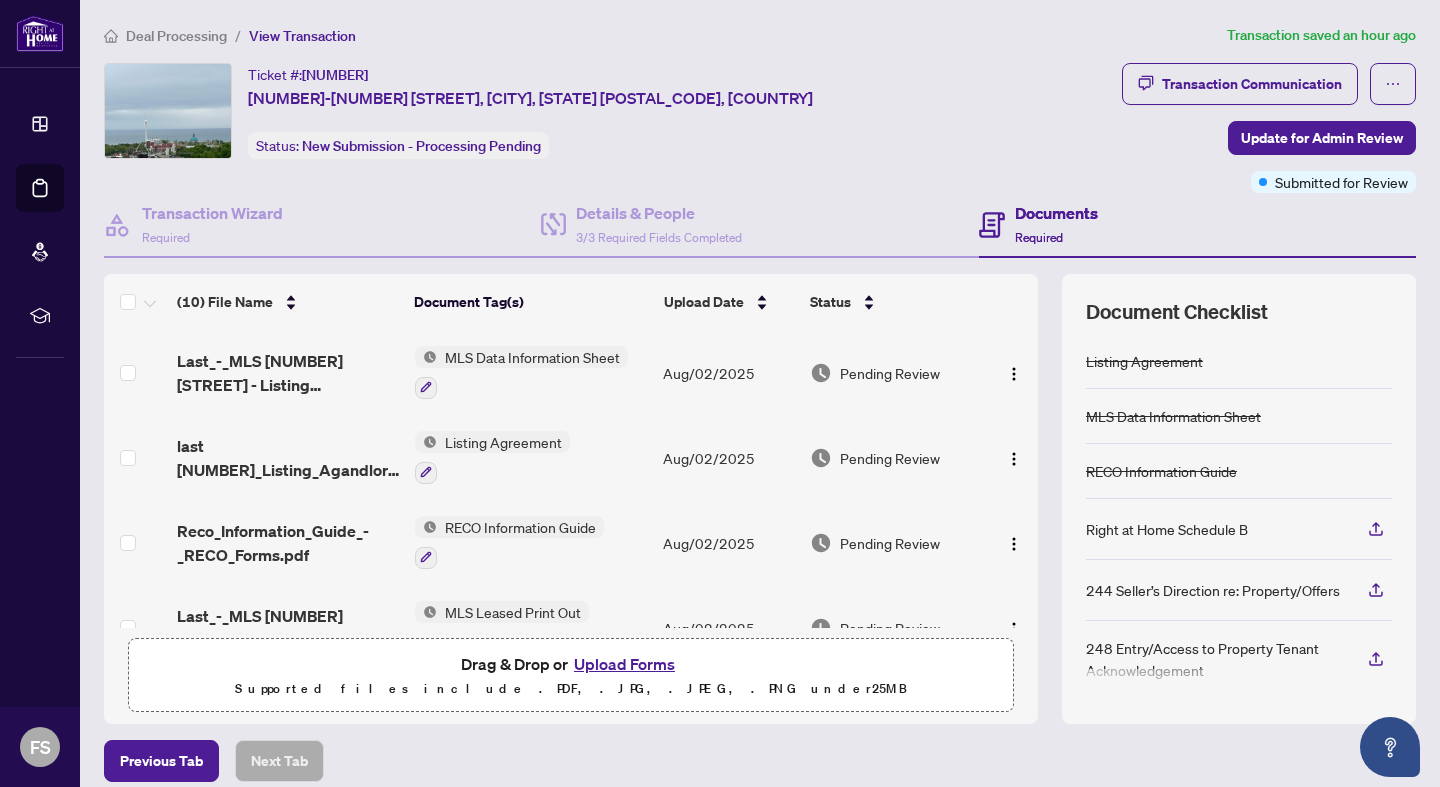 scroll, scrollTop: 5, scrollLeft: 0, axis: vertical 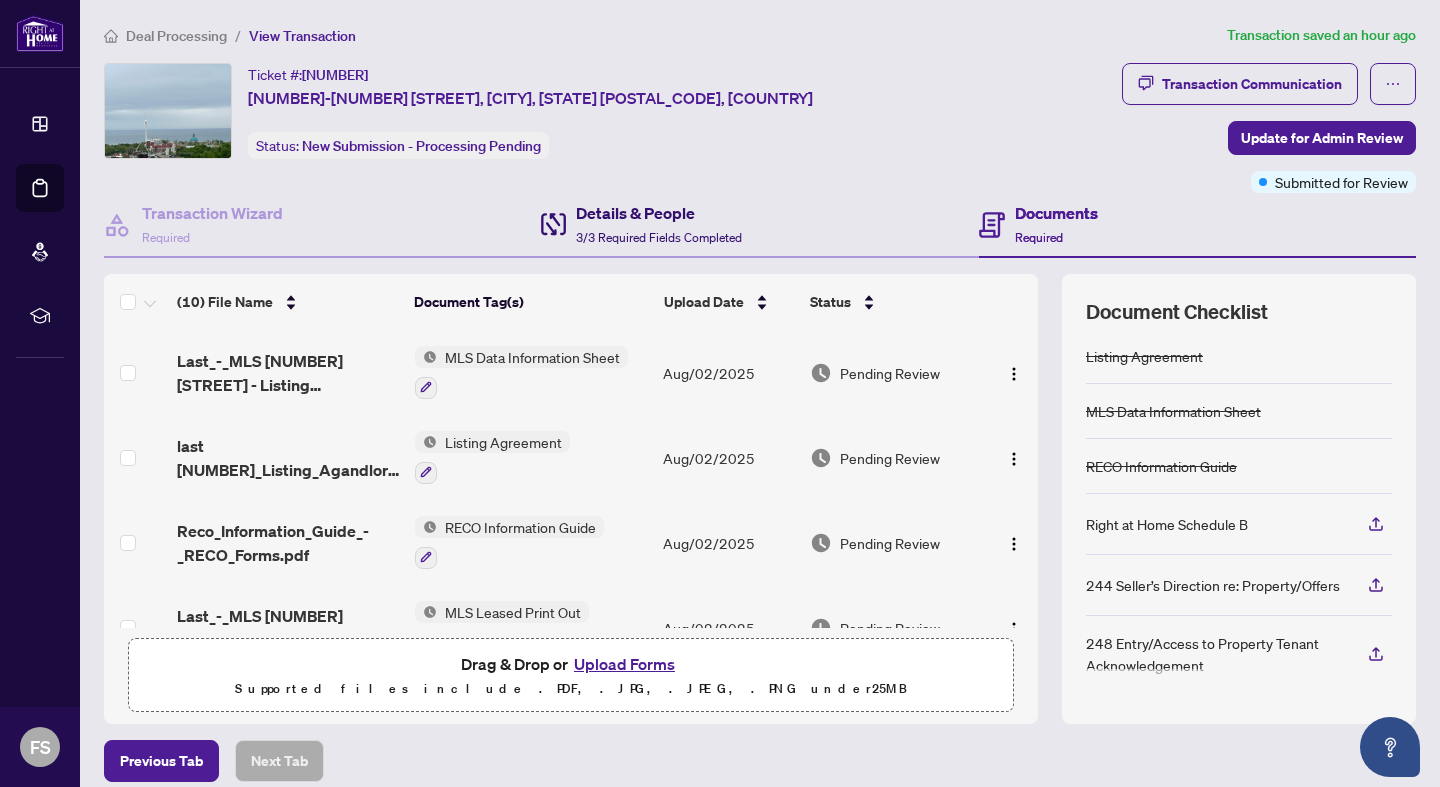 click on "Details & People" at bounding box center [659, 213] 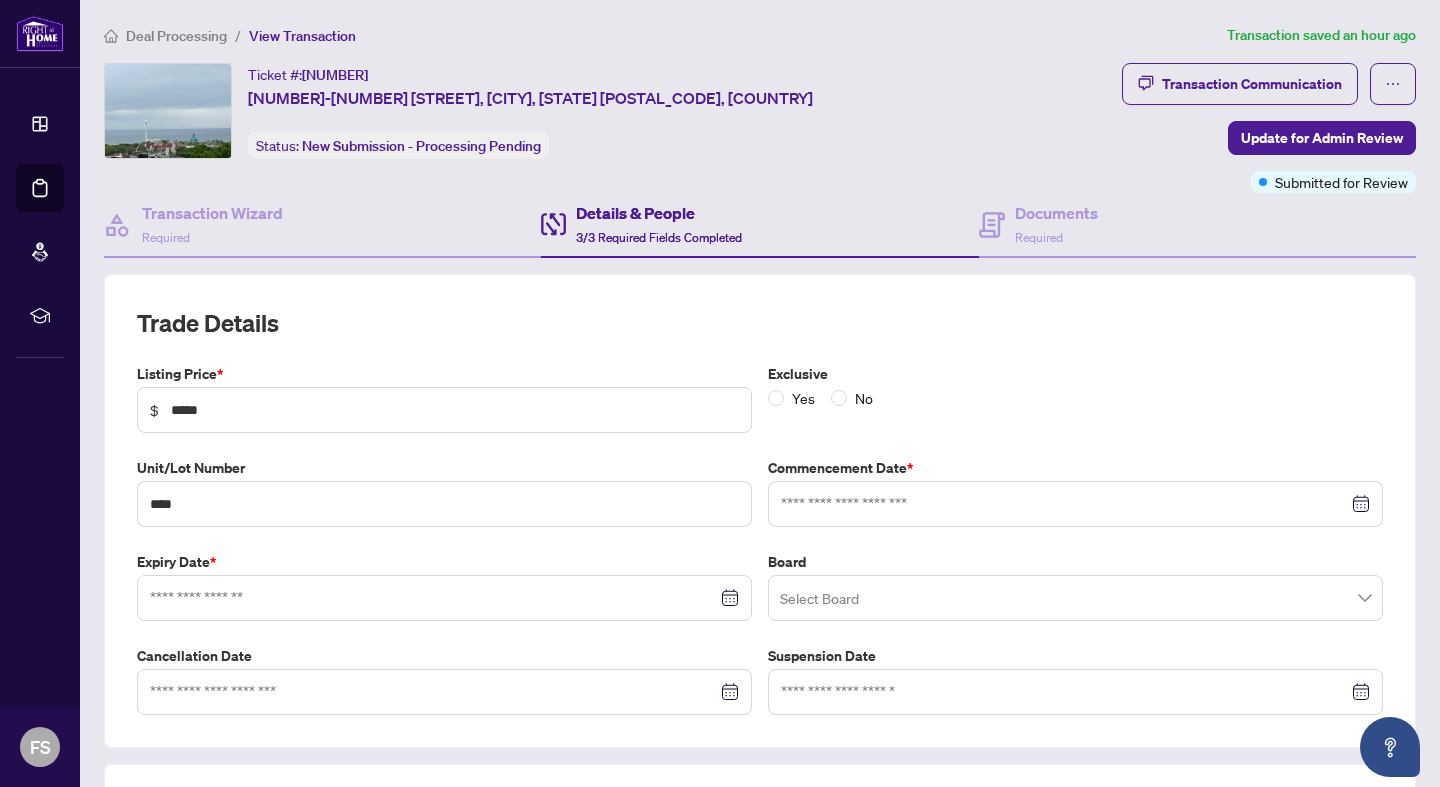 type on "**********" 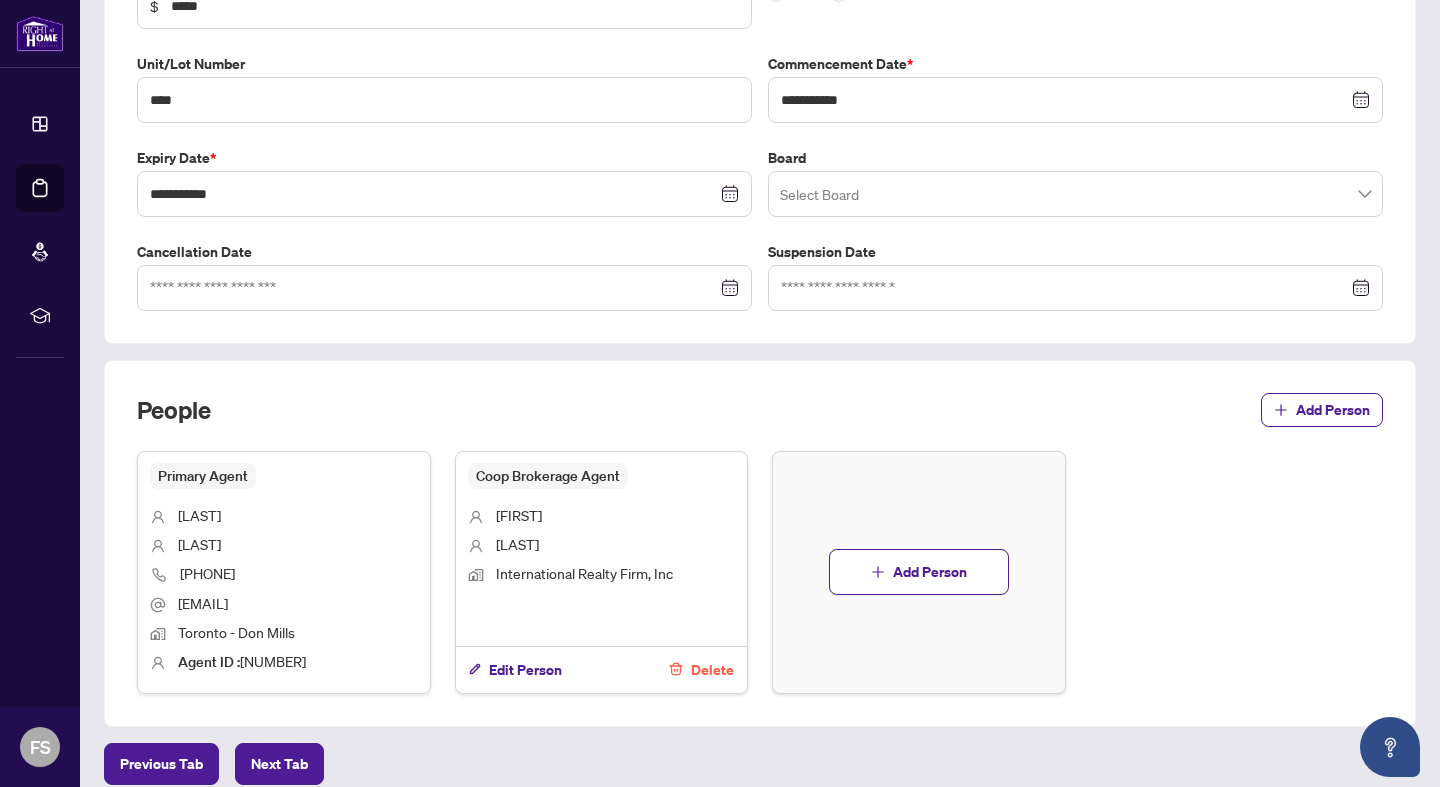 scroll, scrollTop: 407, scrollLeft: 0, axis: vertical 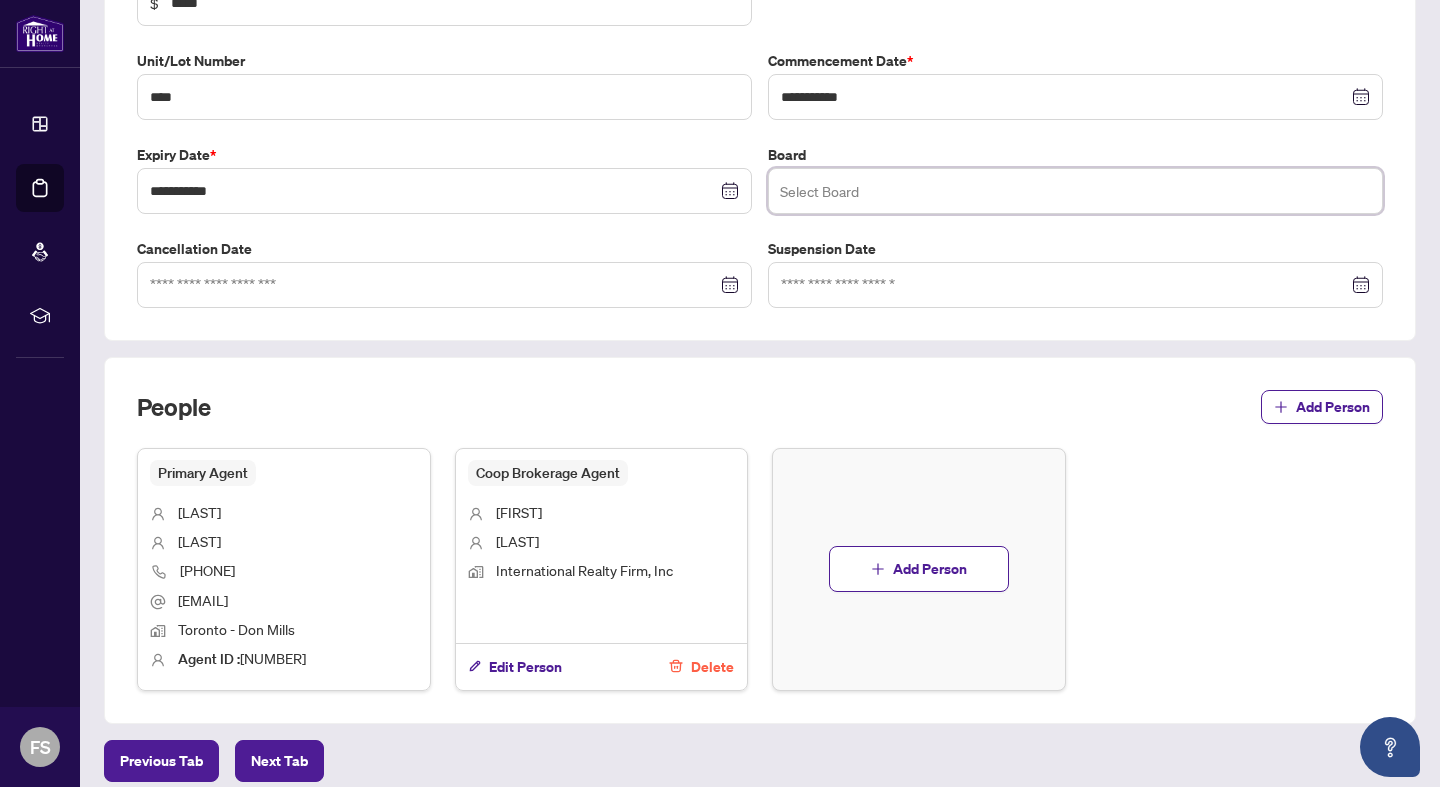 click at bounding box center [1075, 191] 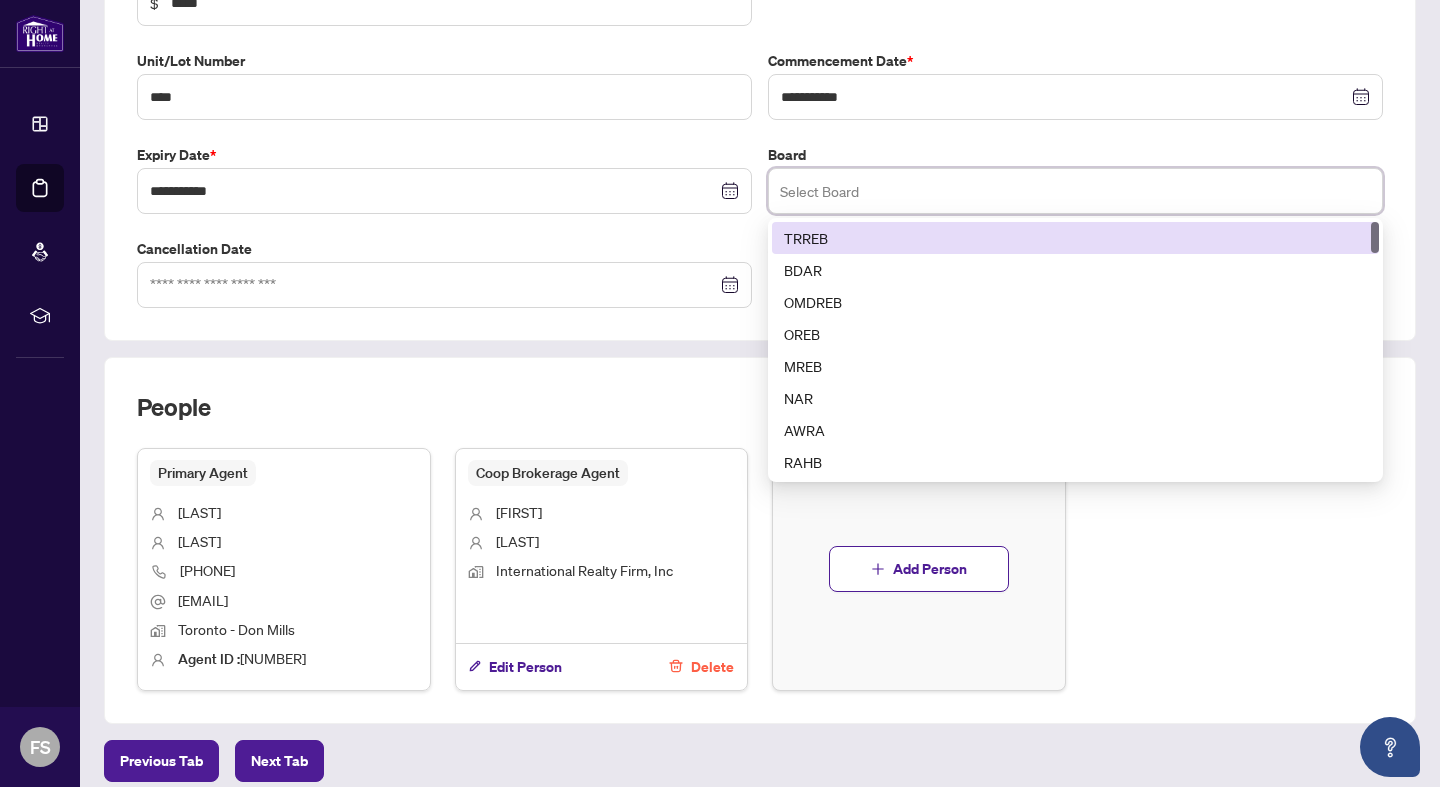 click on "TRREB" at bounding box center [1075, 238] 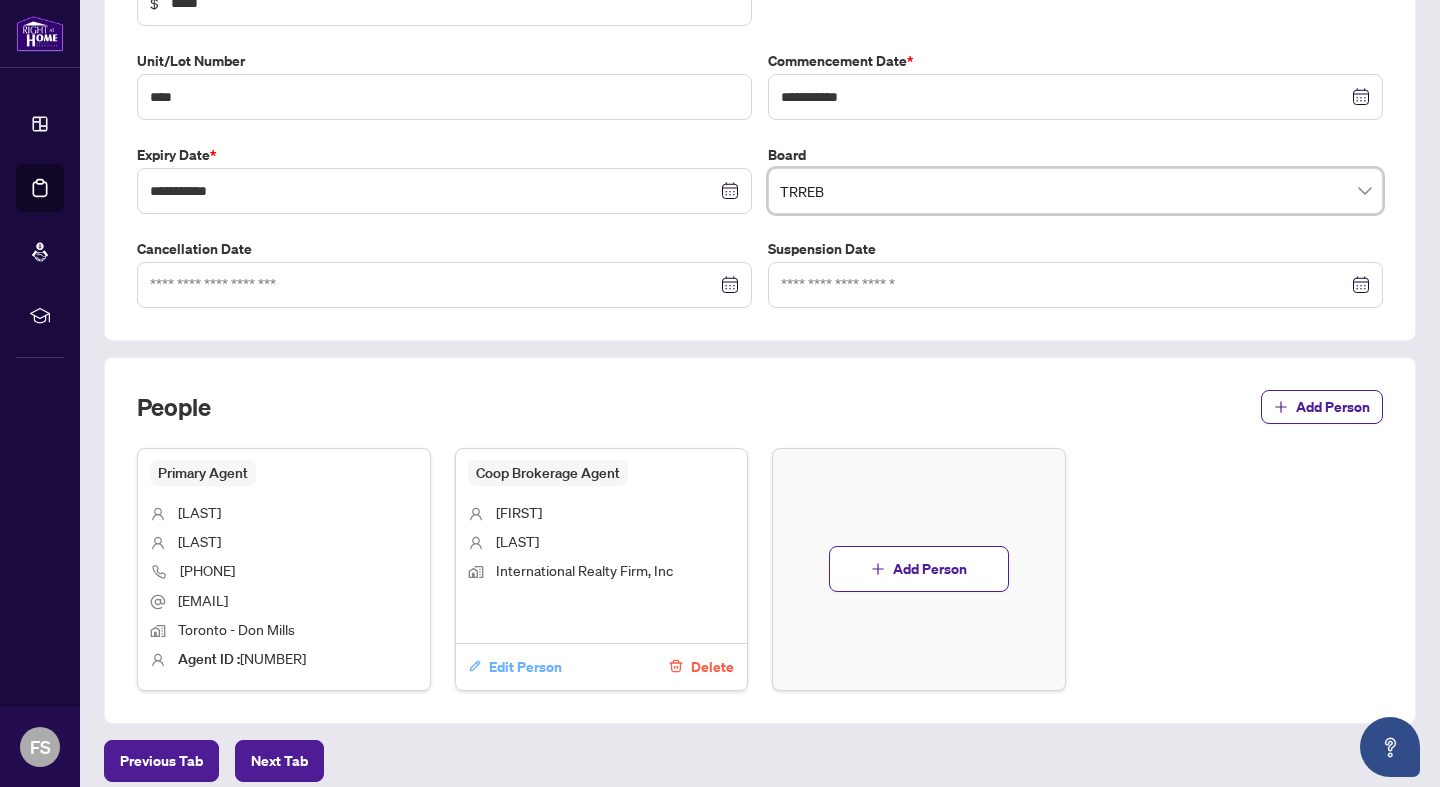 click on "Edit Person" at bounding box center (525, 667) 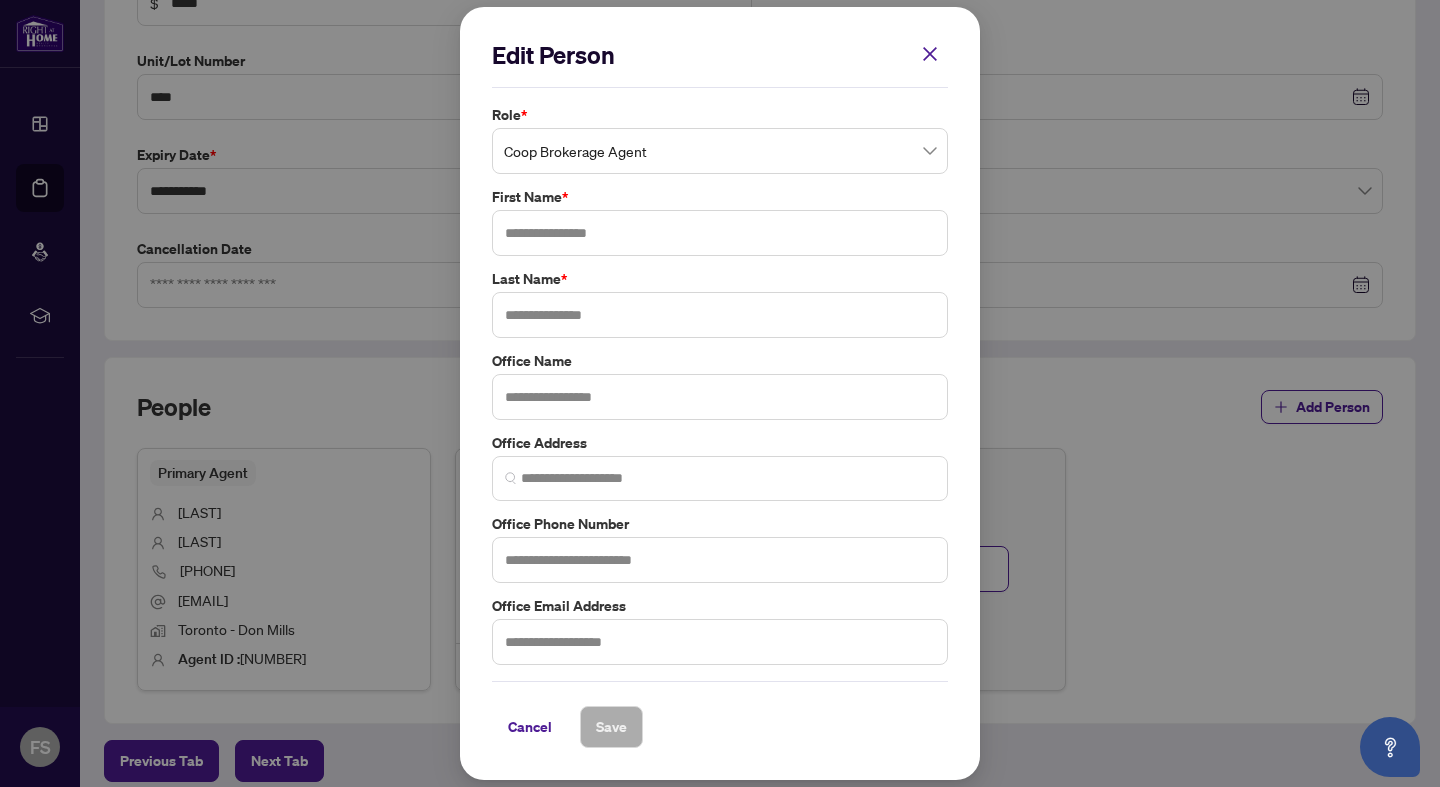 type on "*******" 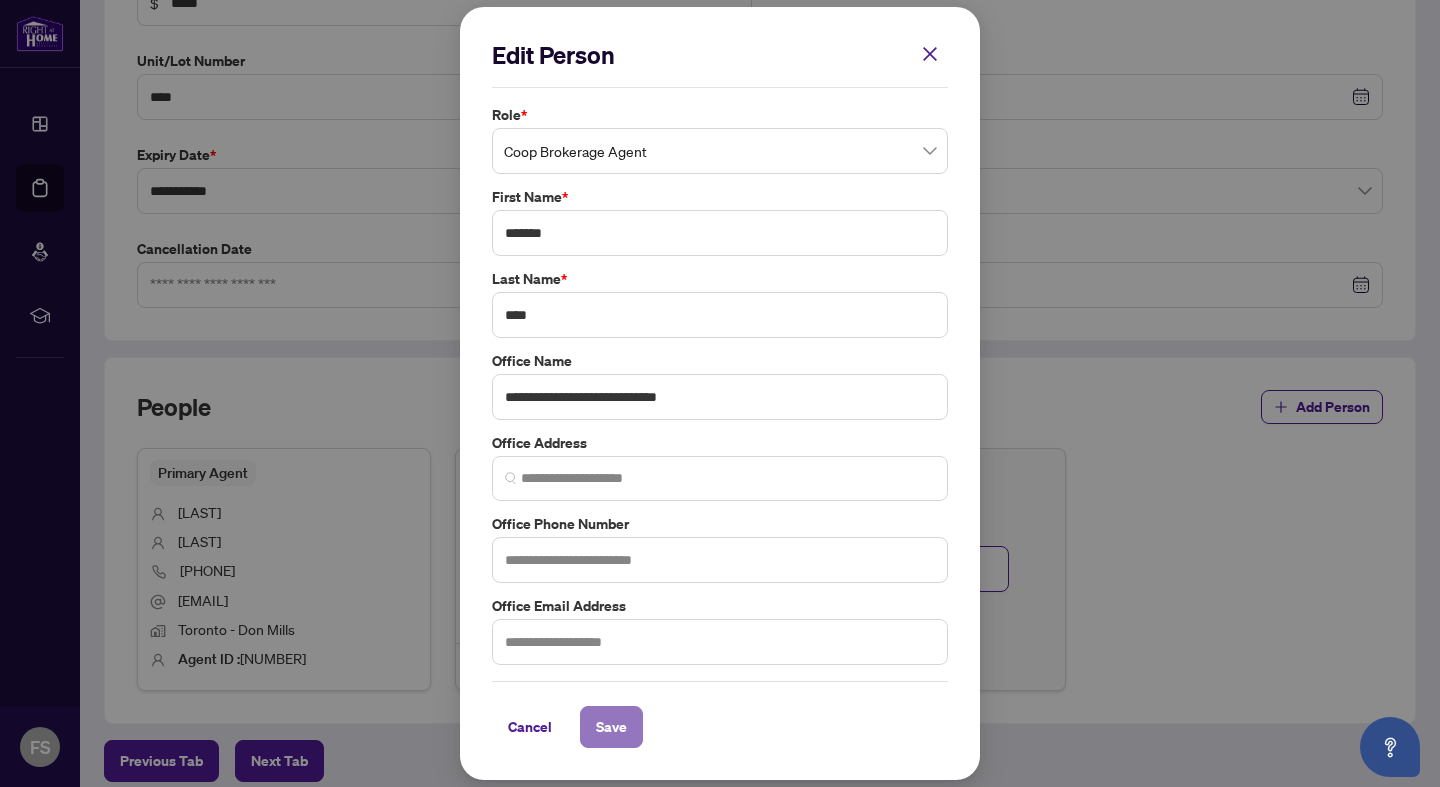 click on "Save" at bounding box center (611, 727) 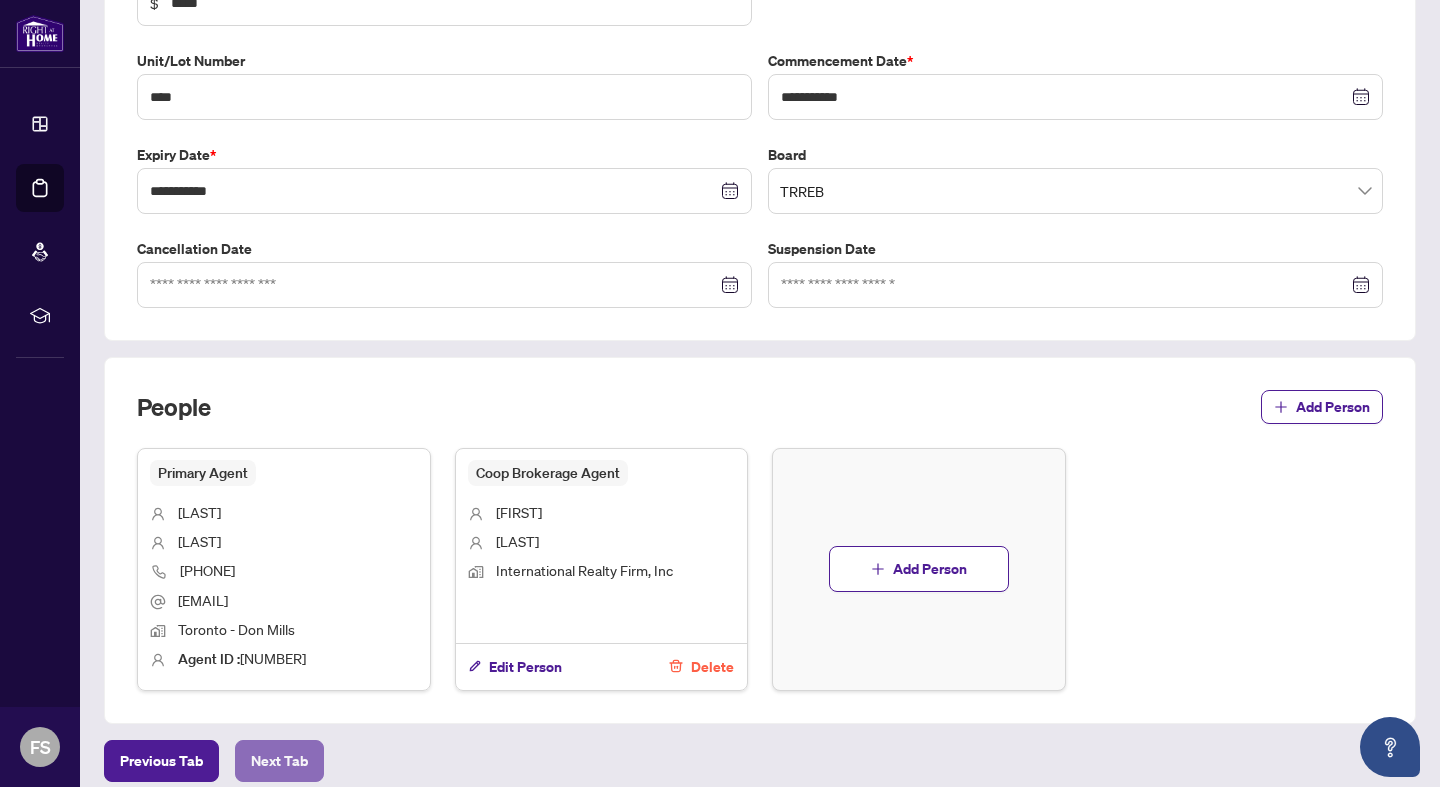 click on "Next Tab" at bounding box center (279, 761) 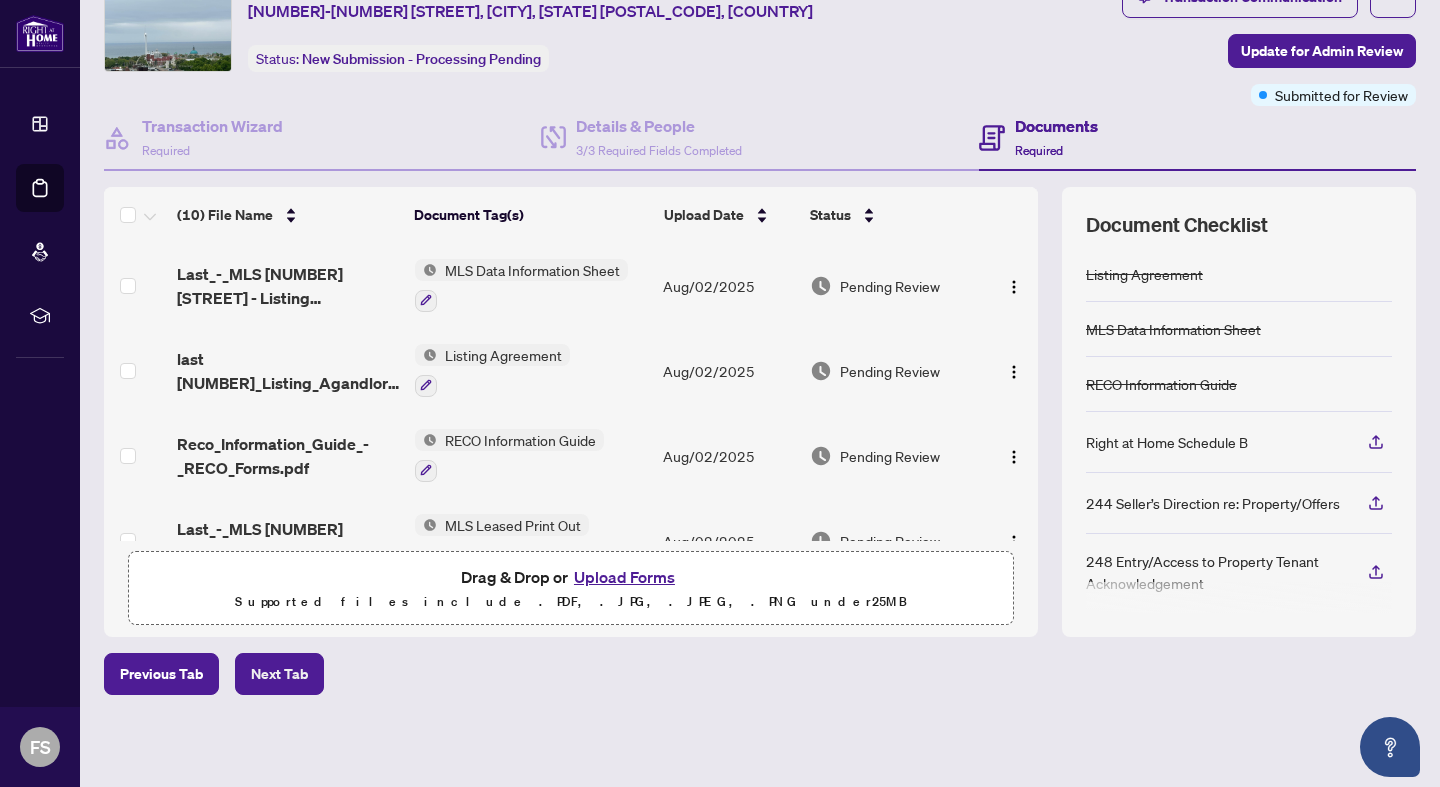 scroll, scrollTop: 0, scrollLeft: 0, axis: both 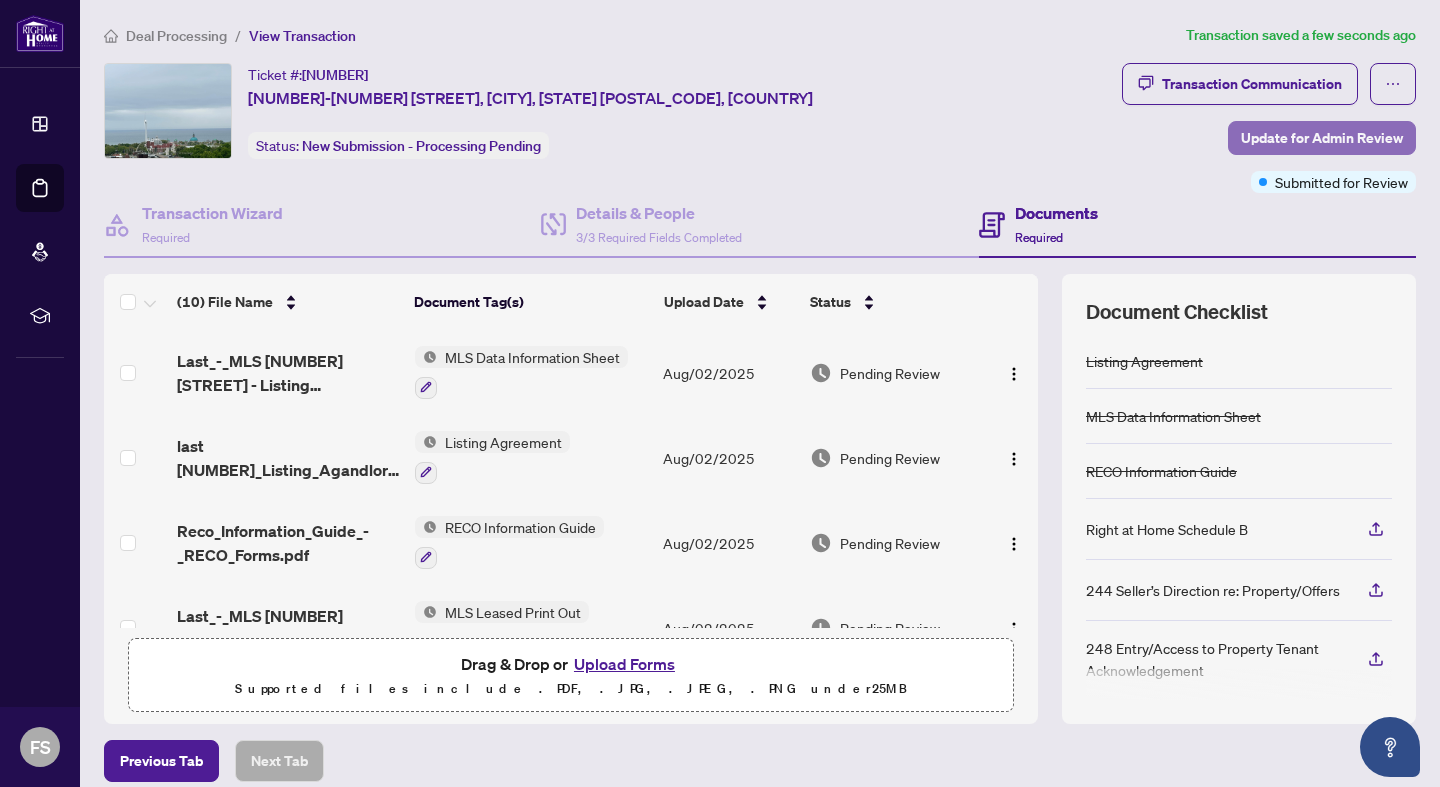 click on "Update for Admin Review" at bounding box center [1322, 138] 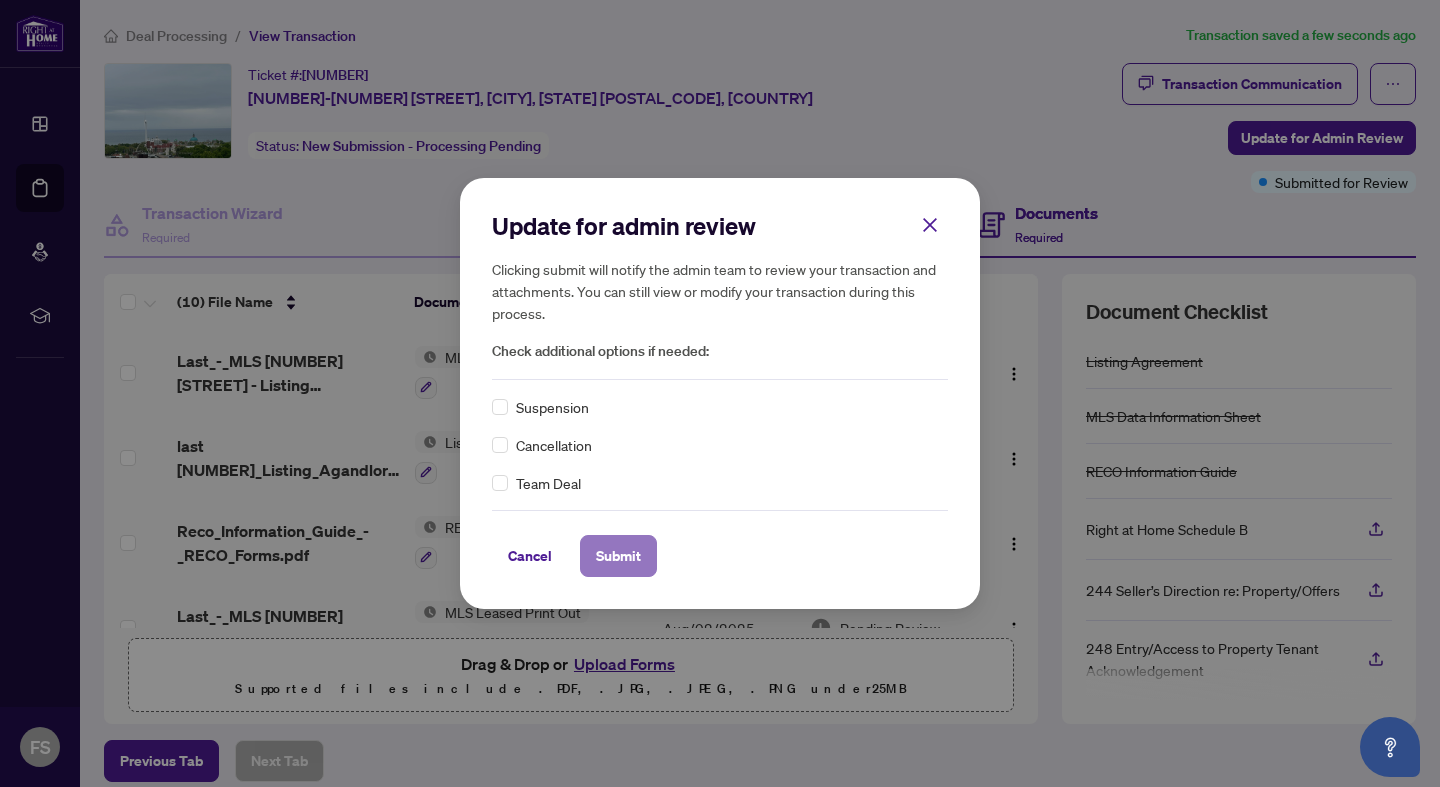 click on "Submit" at bounding box center (618, 556) 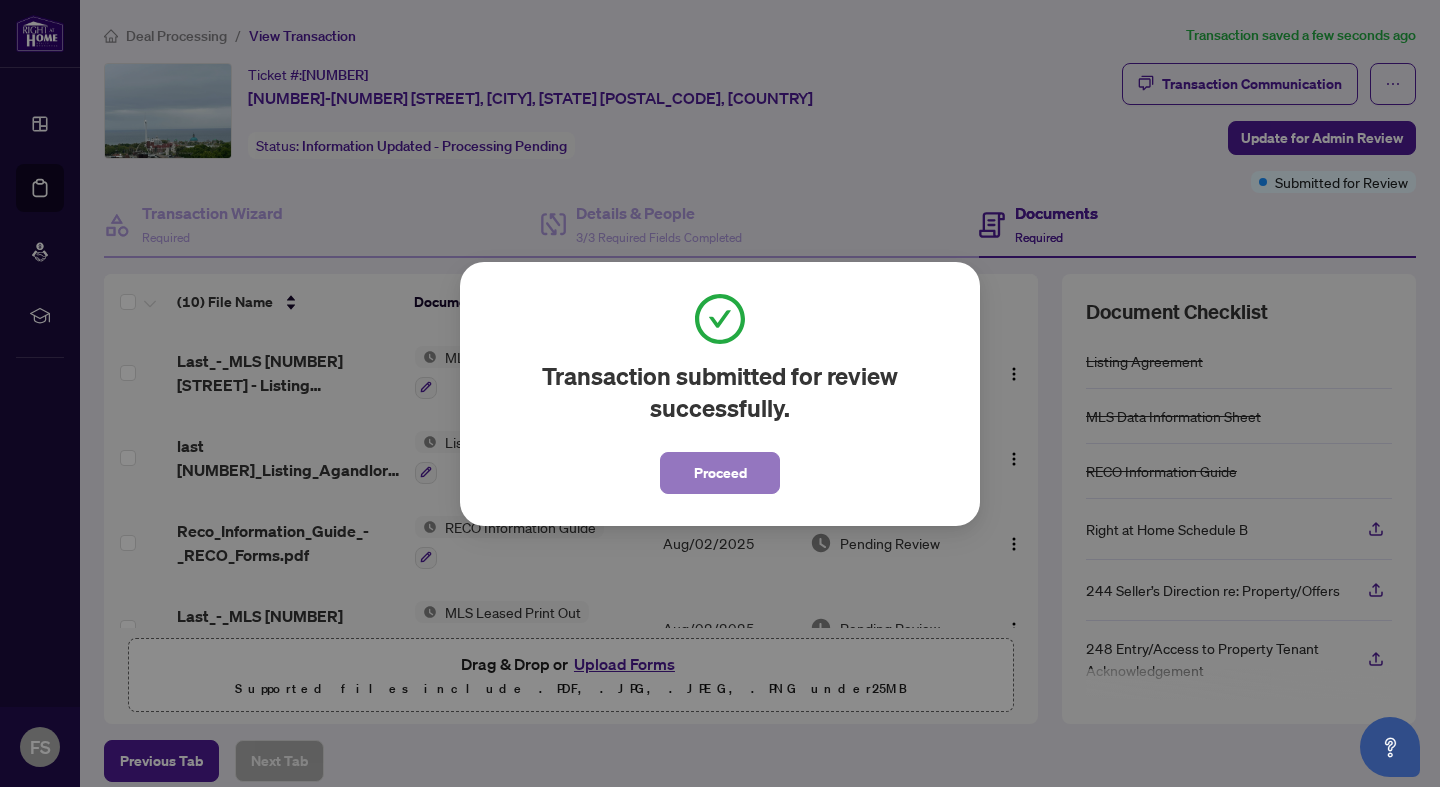 click on "Proceed" at bounding box center [720, 473] 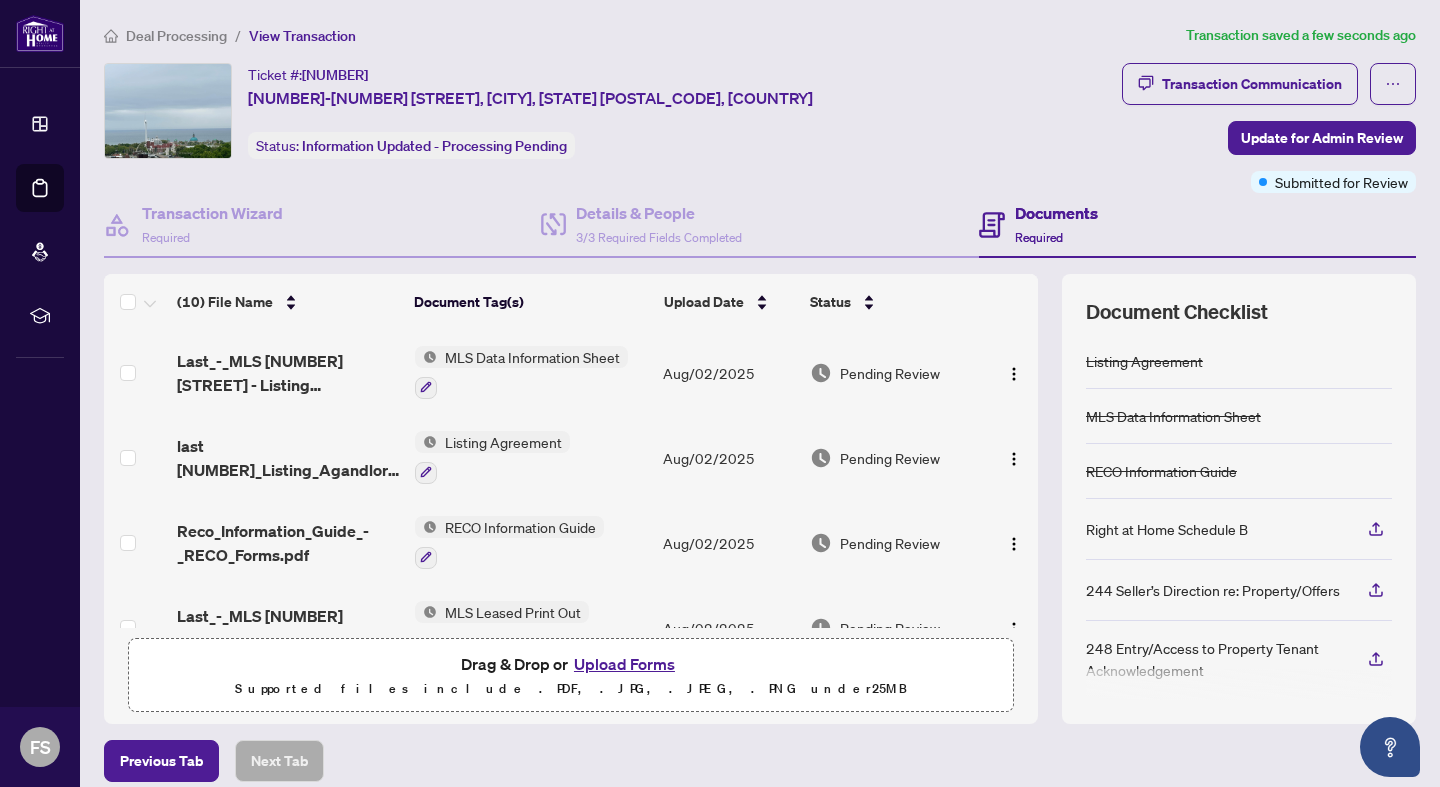 click on "Deal Processing" at bounding box center [176, 36] 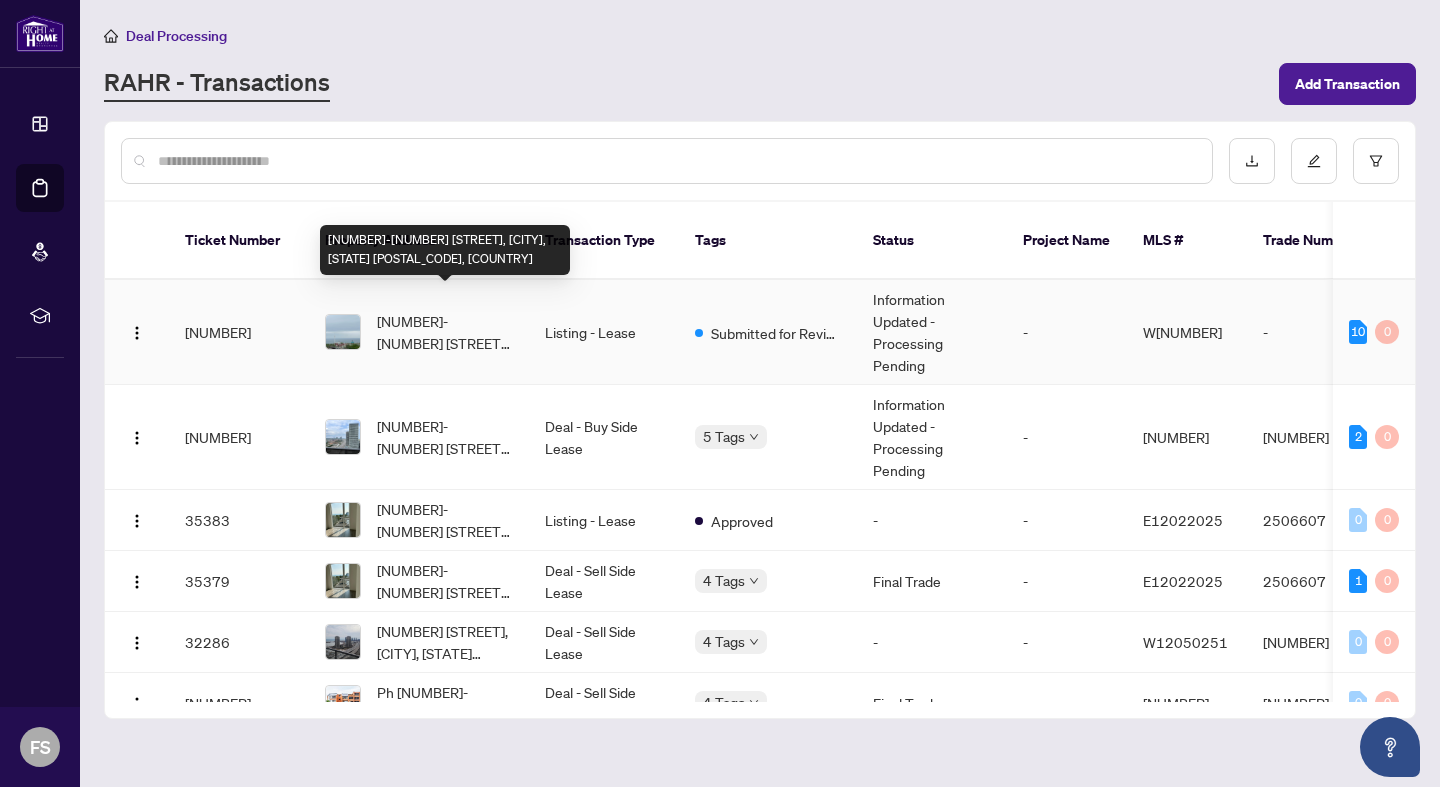 click on "[NUMBER]-[NUMBER] [STREET], [CITY], [STATE] [POSTAL_CODE], [COUNTRY]" at bounding box center (445, 332) 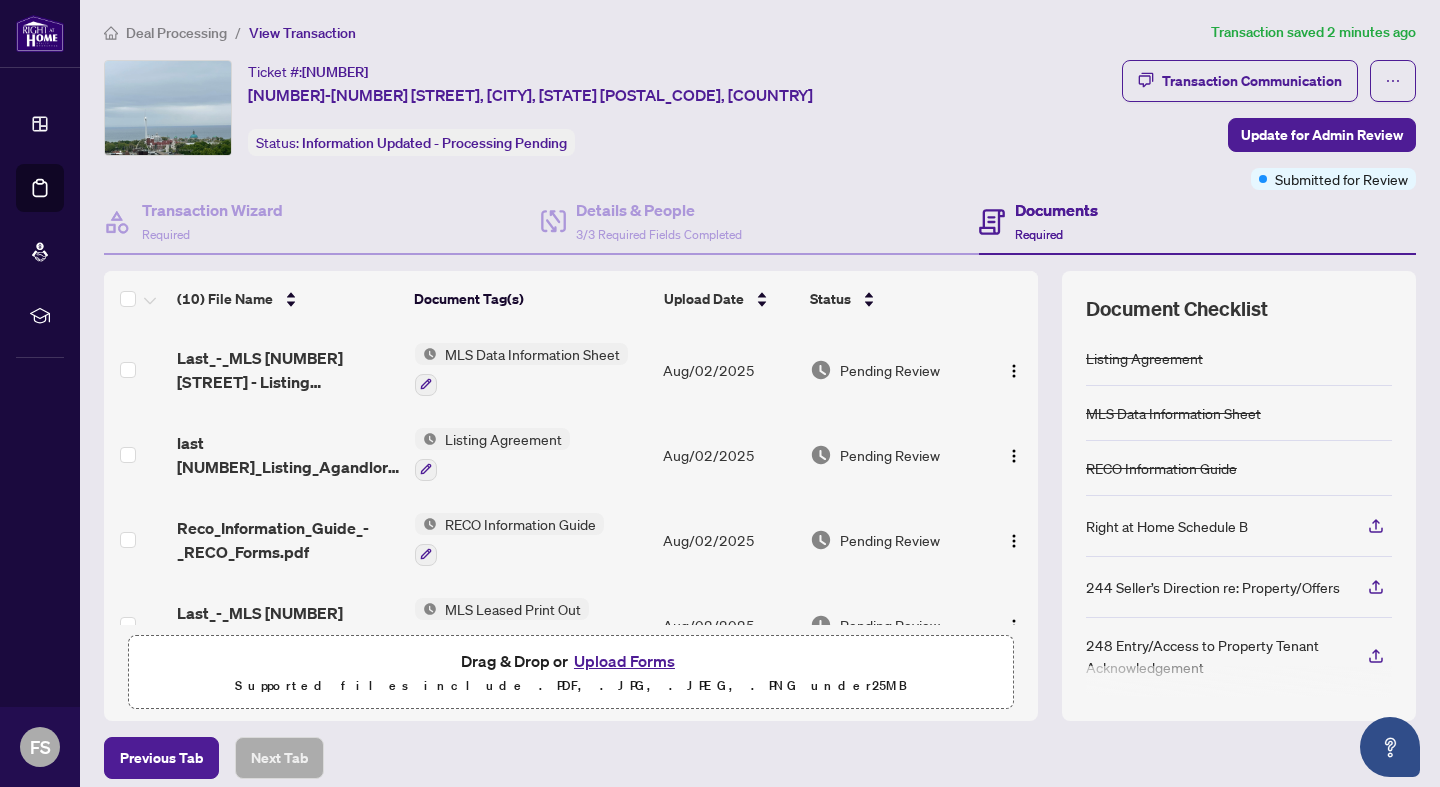 scroll, scrollTop: 87, scrollLeft: 0, axis: vertical 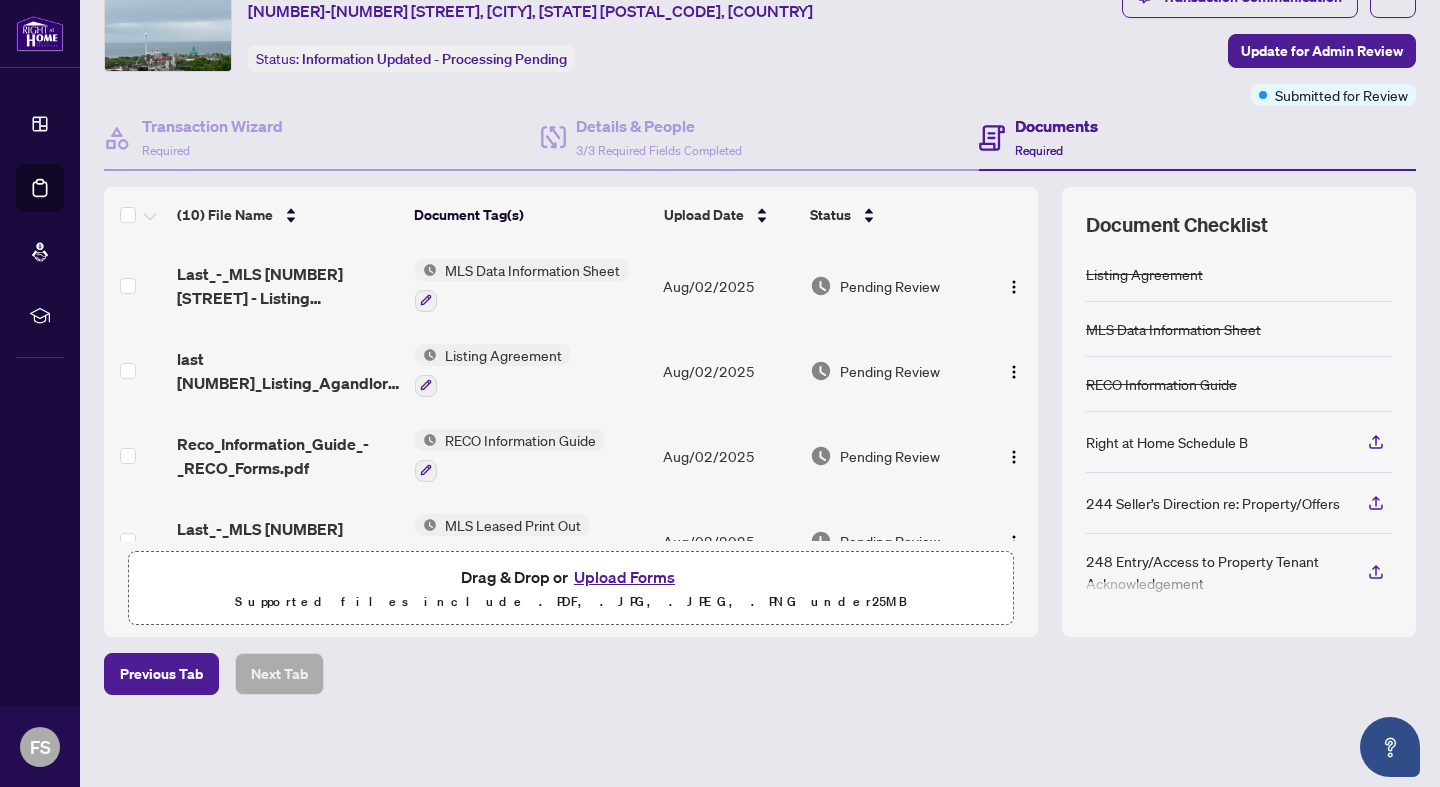 click on "Documents" at bounding box center (1056, 126) 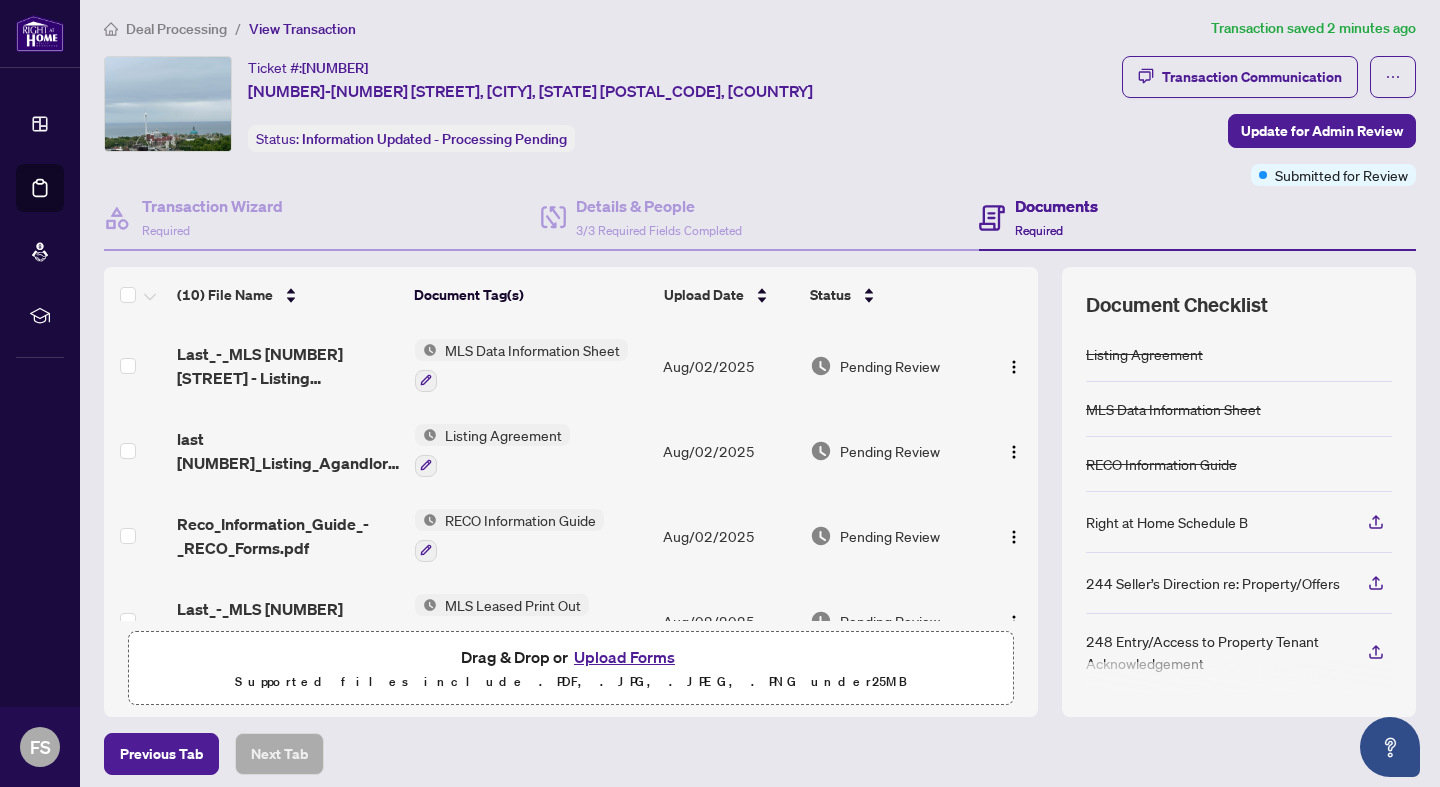 scroll, scrollTop: 0, scrollLeft: 0, axis: both 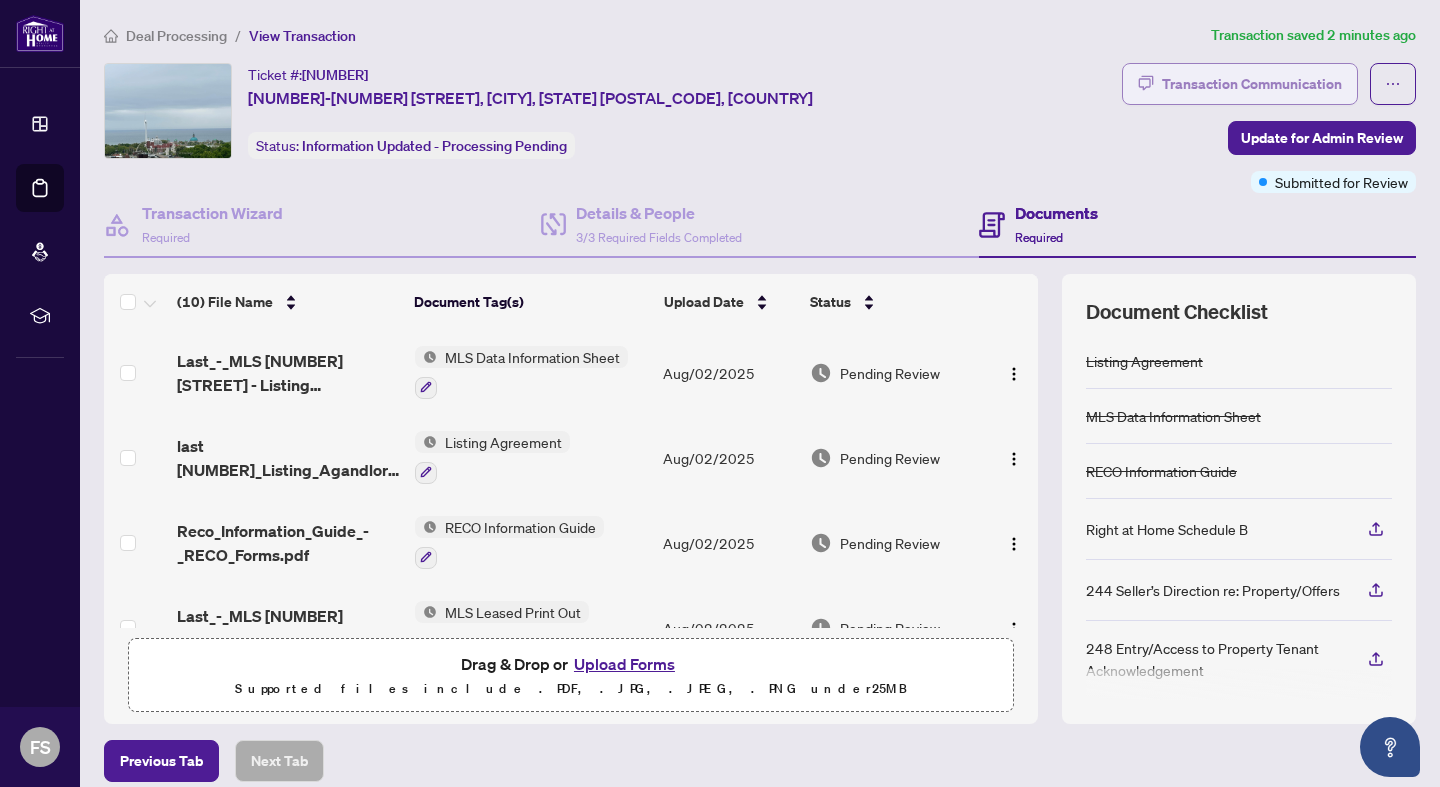 click on "Transaction Communication" at bounding box center [1252, 84] 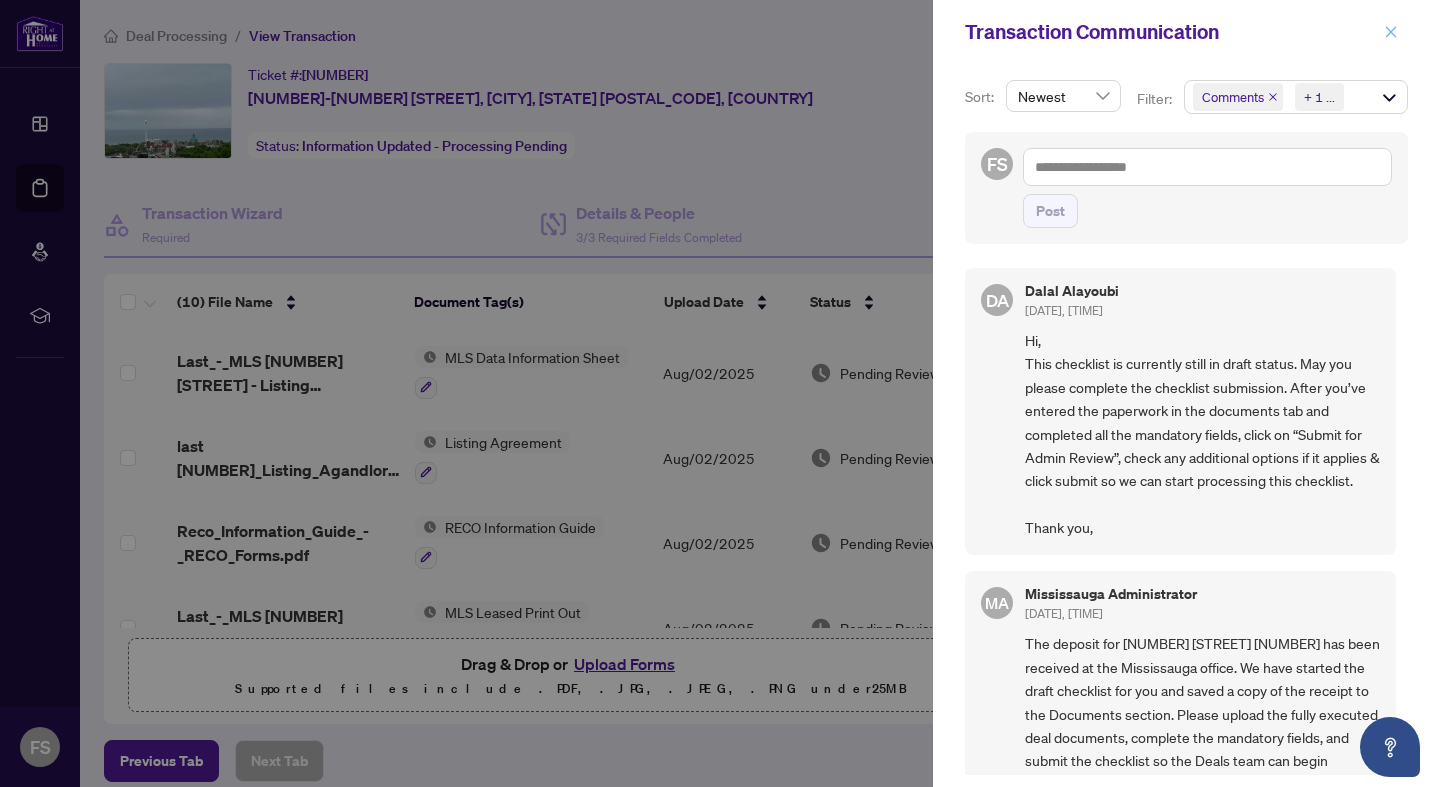 click 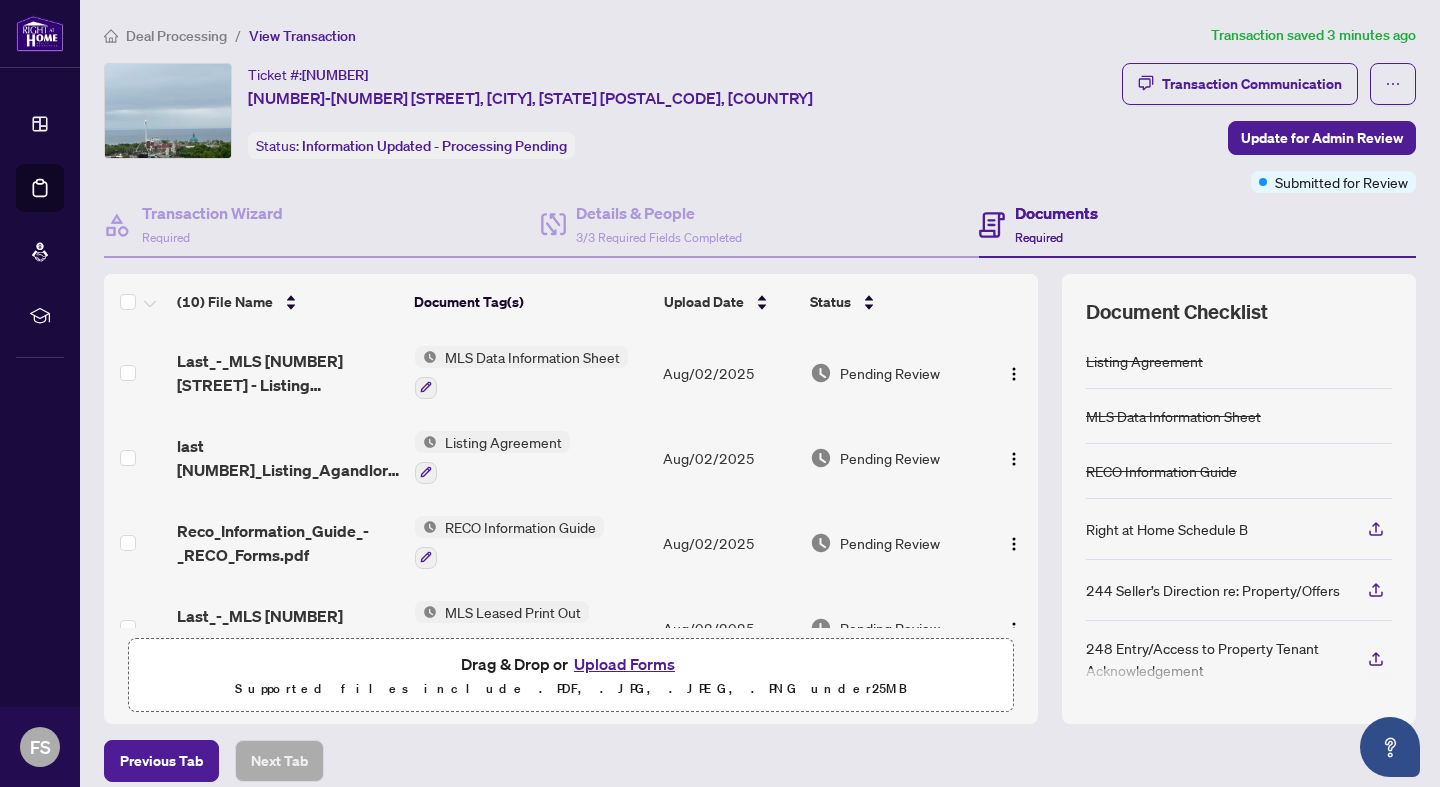 click on "Deal Processing" at bounding box center [176, 36] 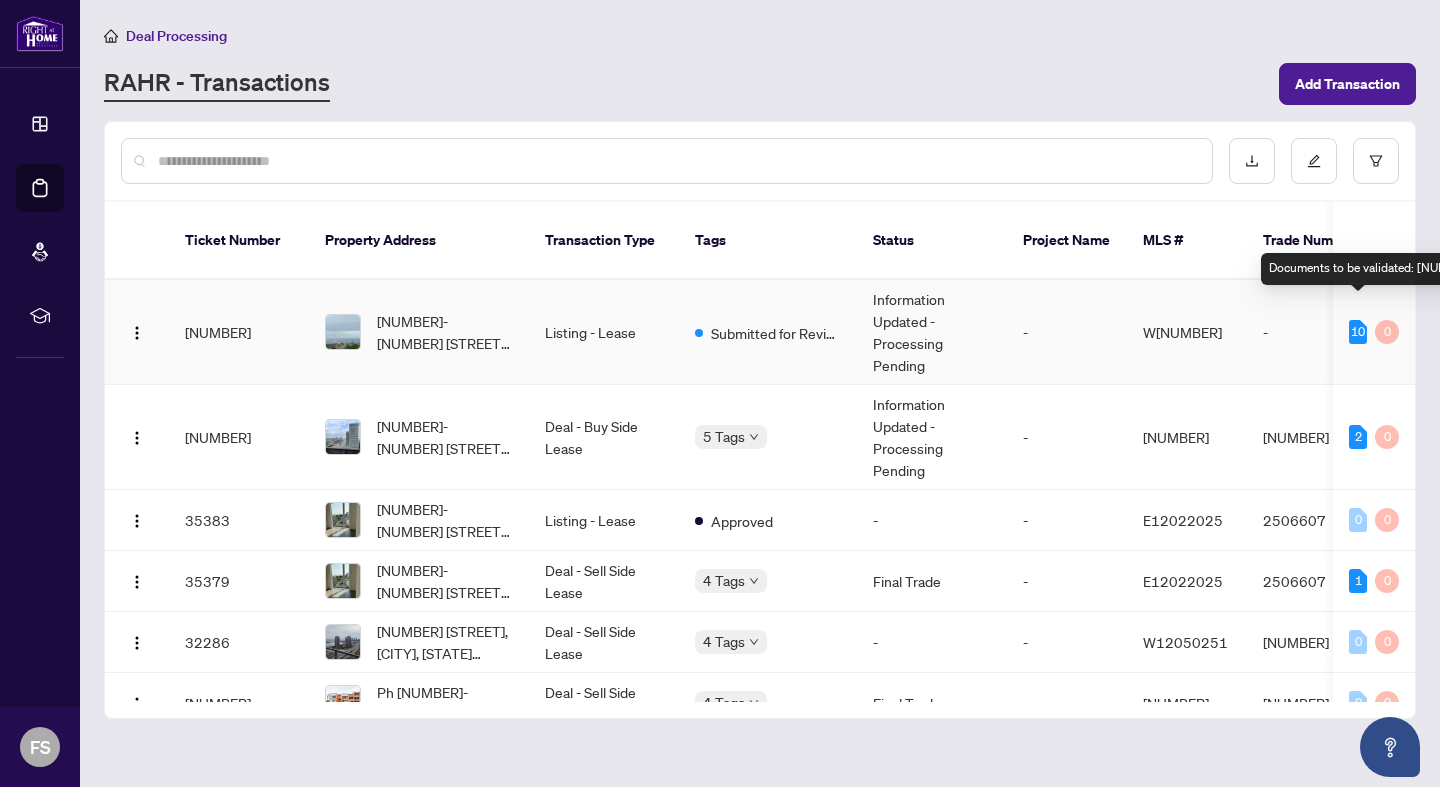 click on "10" at bounding box center (1358, 332) 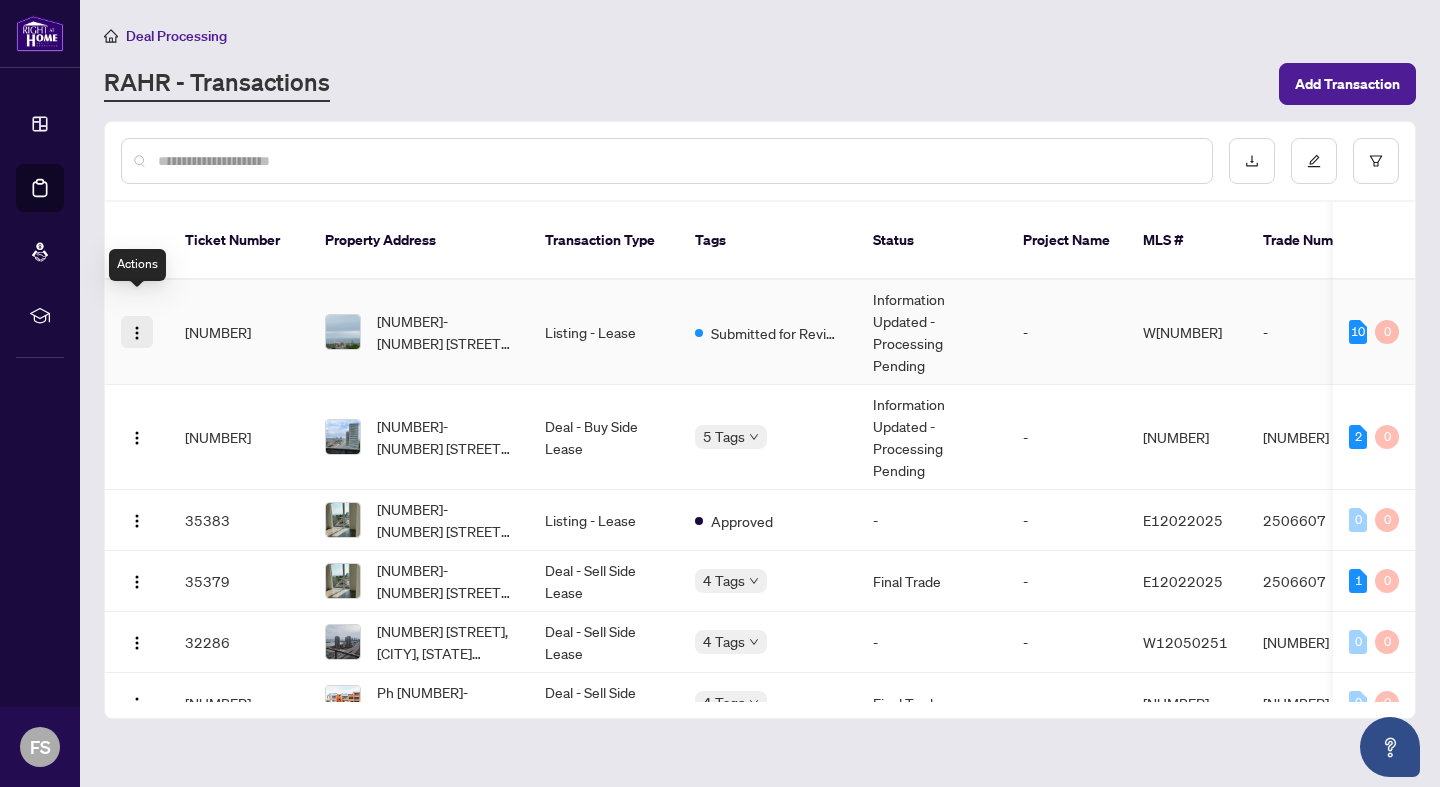 click at bounding box center (137, 333) 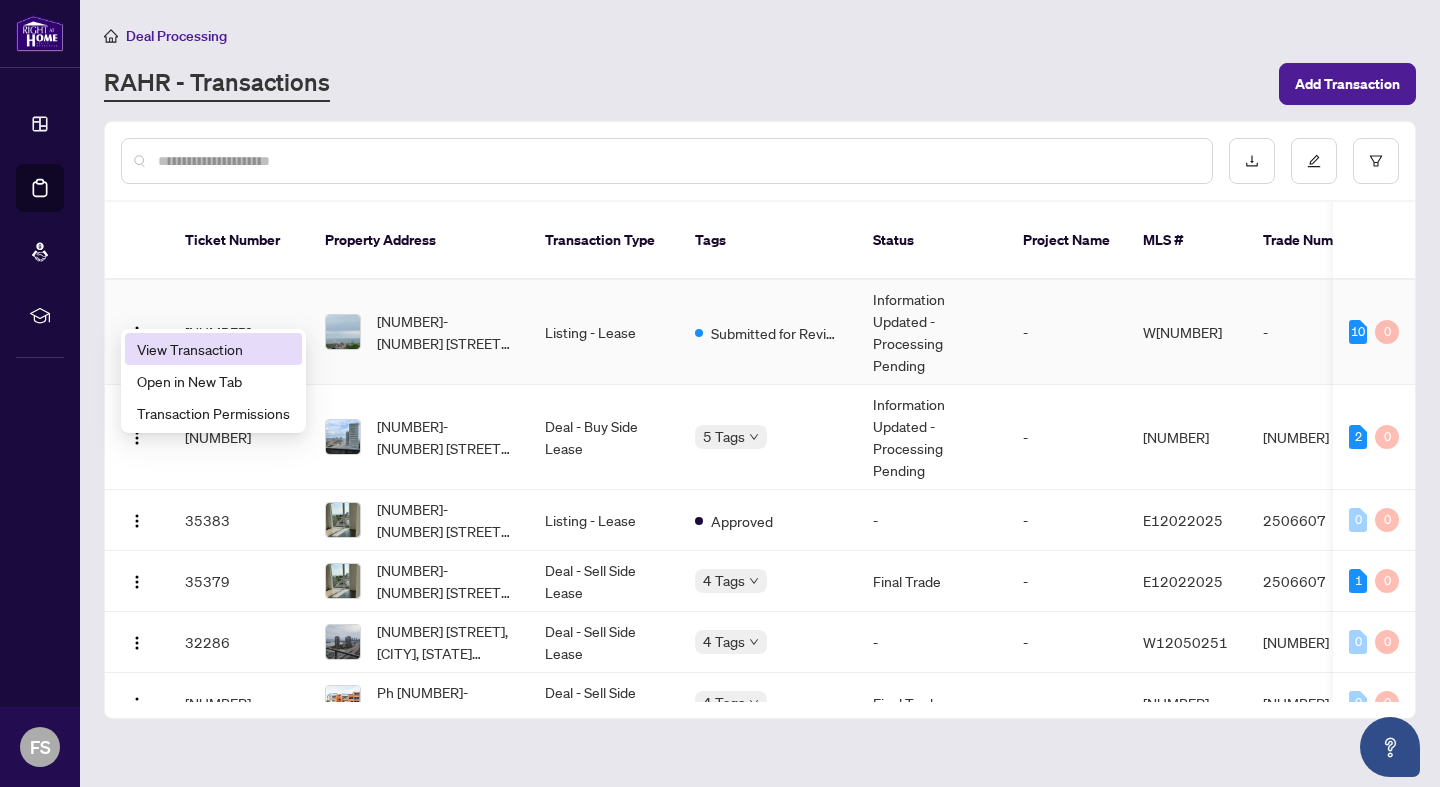 click on "View Transaction" at bounding box center (213, 349) 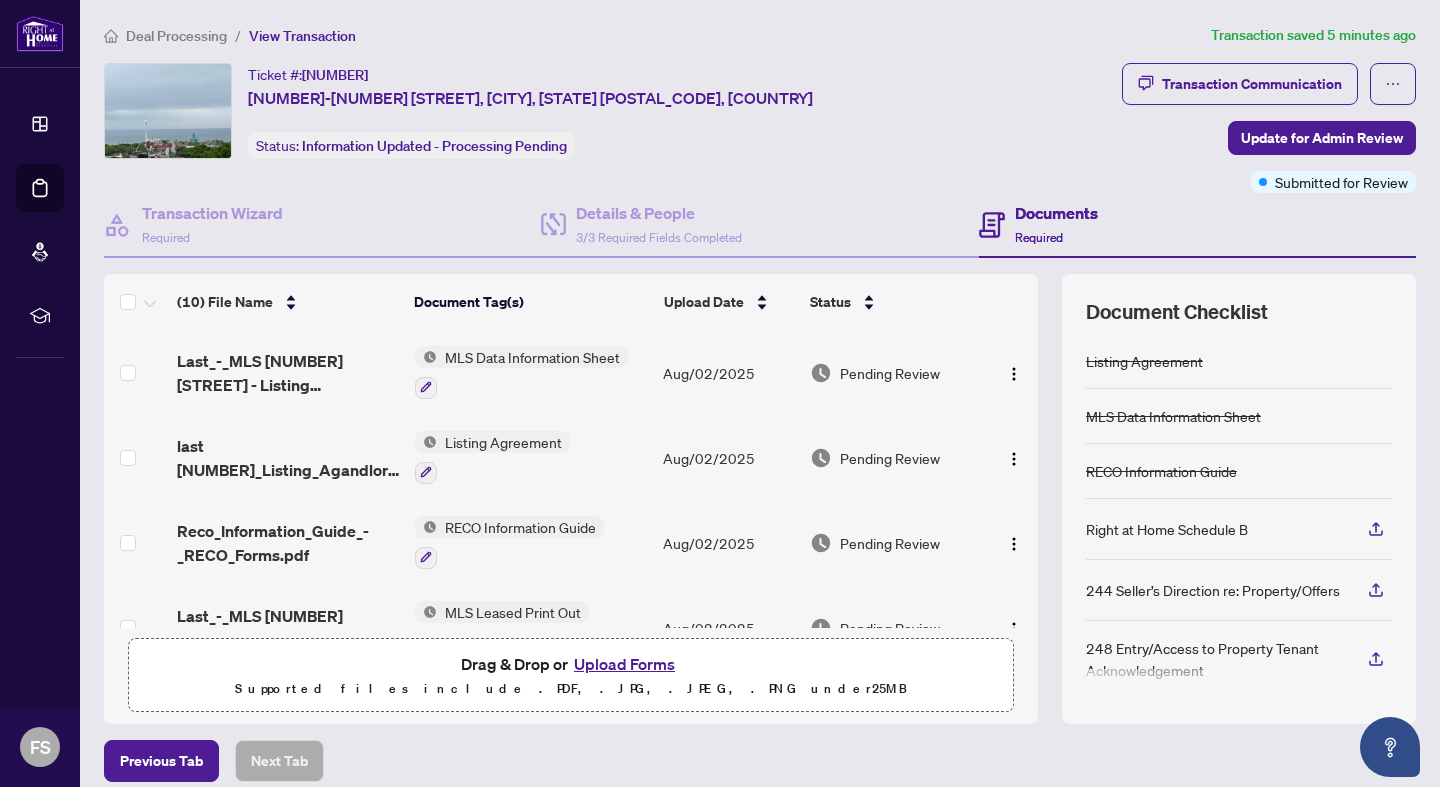 scroll, scrollTop: 5, scrollLeft: 0, axis: vertical 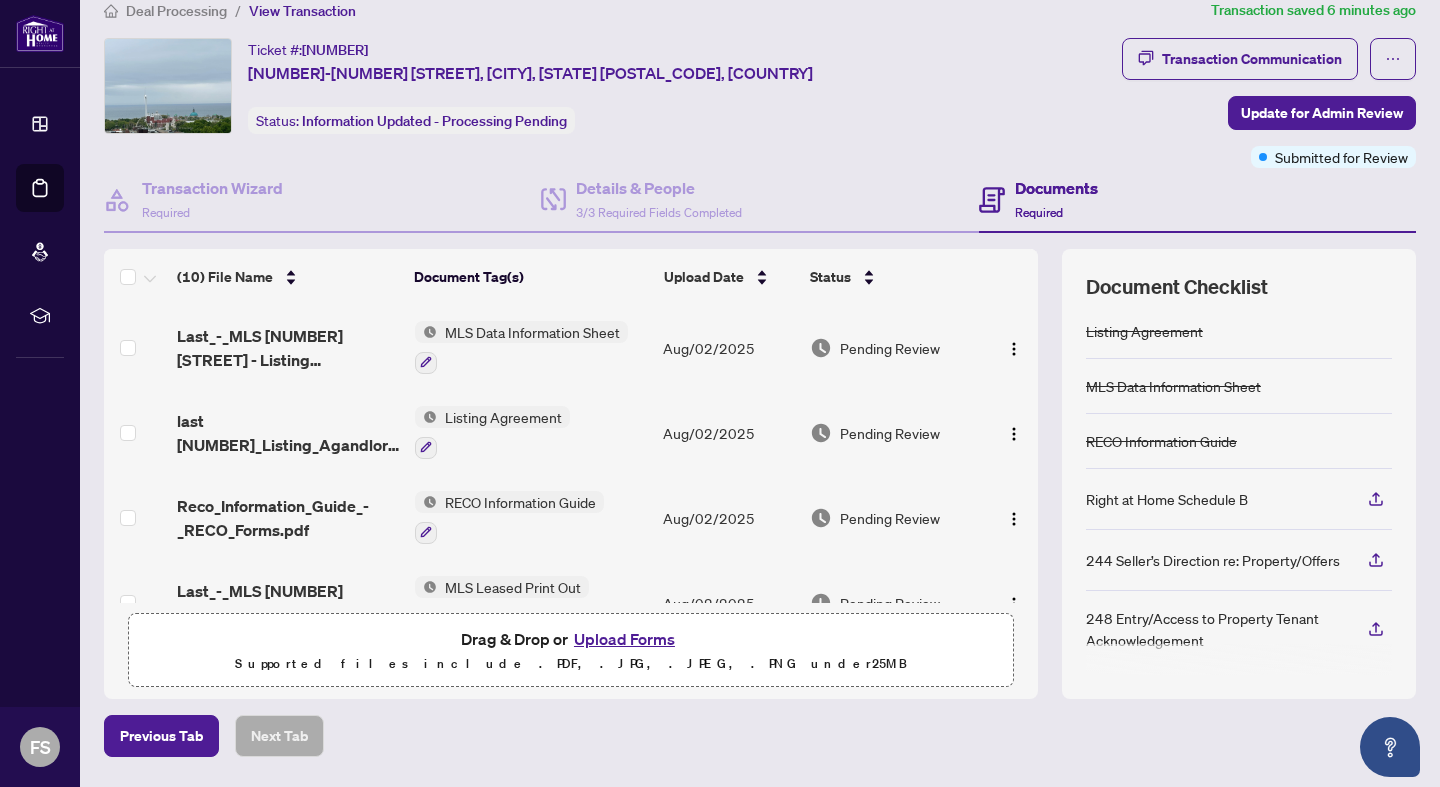 click on "Documents" at bounding box center (1056, 188) 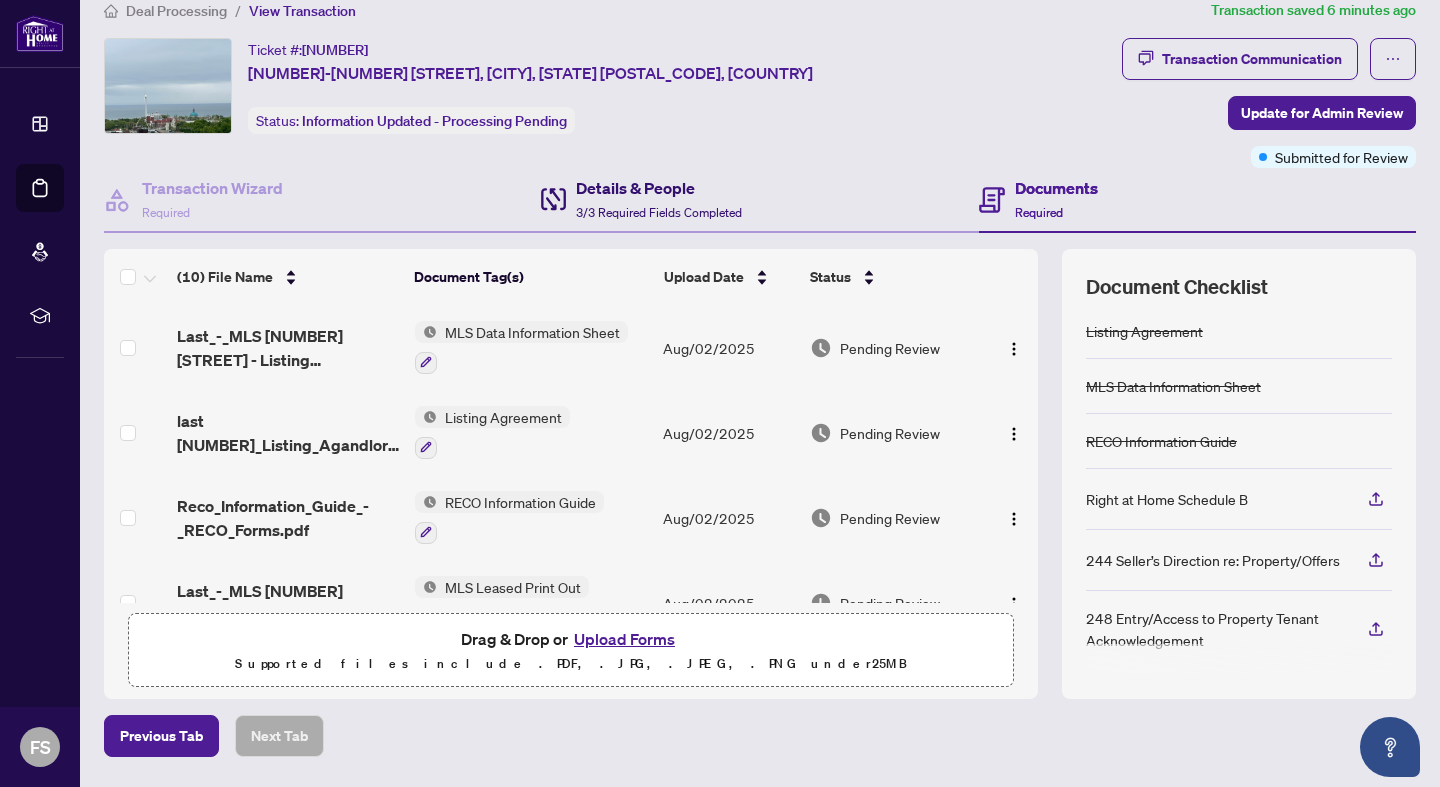 click on "Details & People" at bounding box center [659, 188] 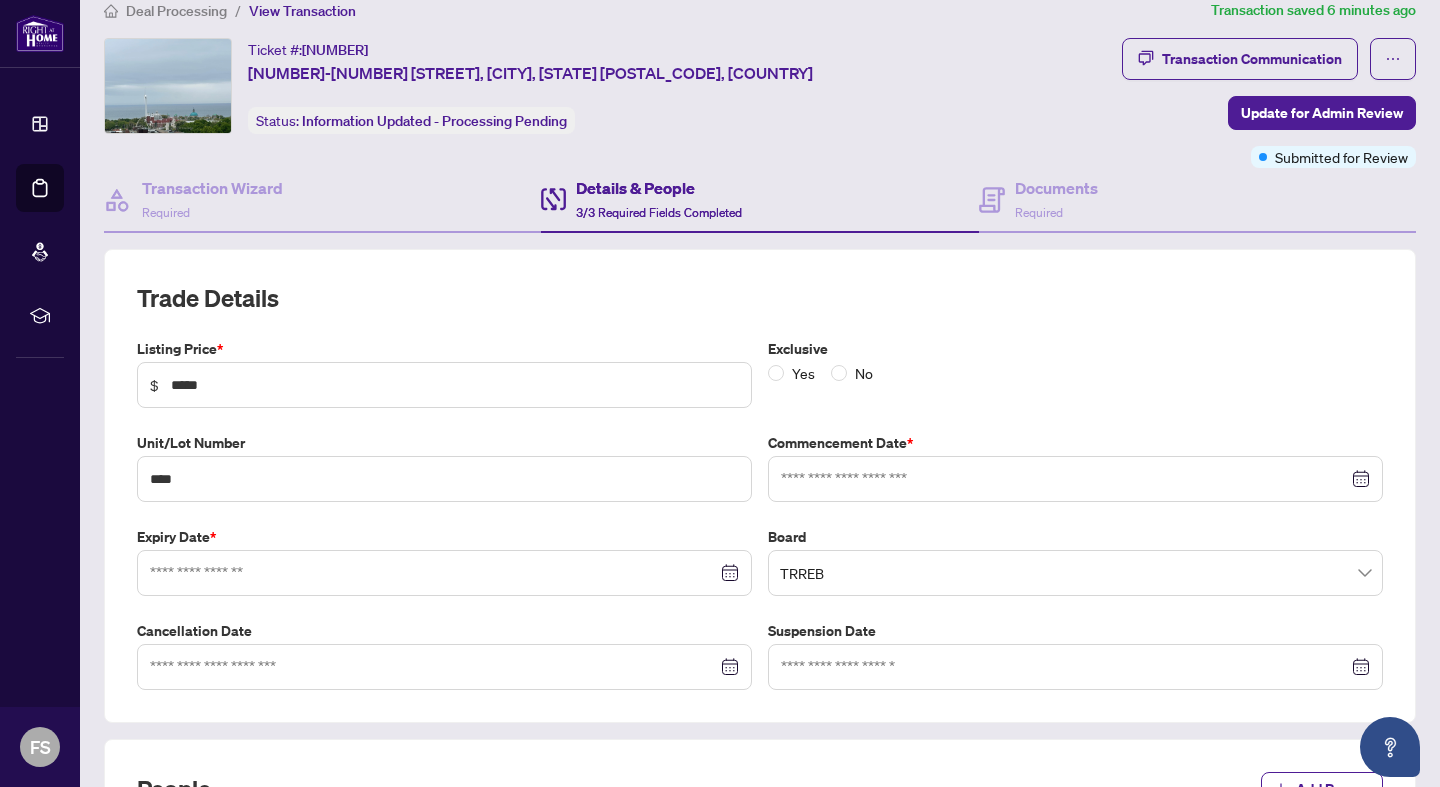 type on "**********" 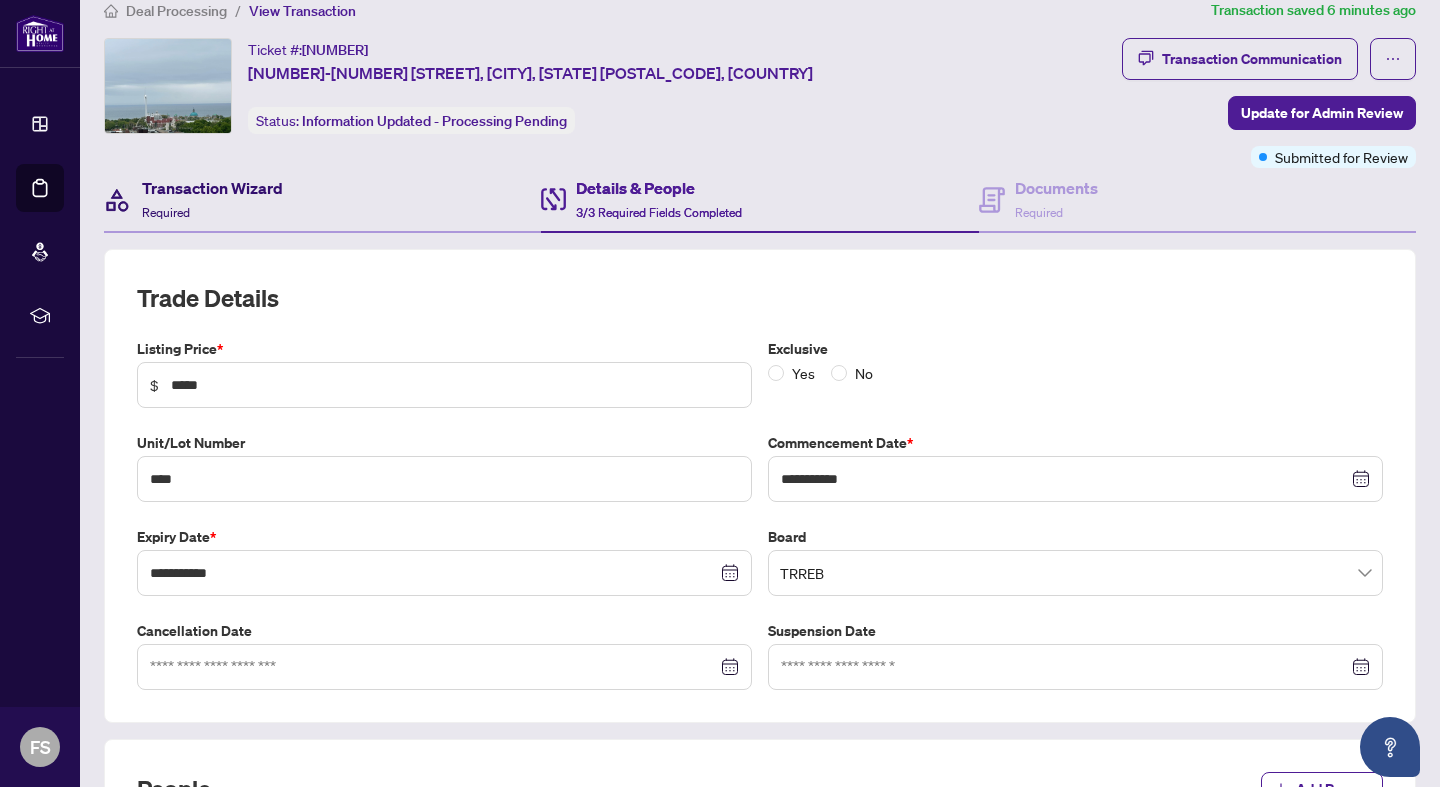 click on "Transaction Wizard" at bounding box center [212, 188] 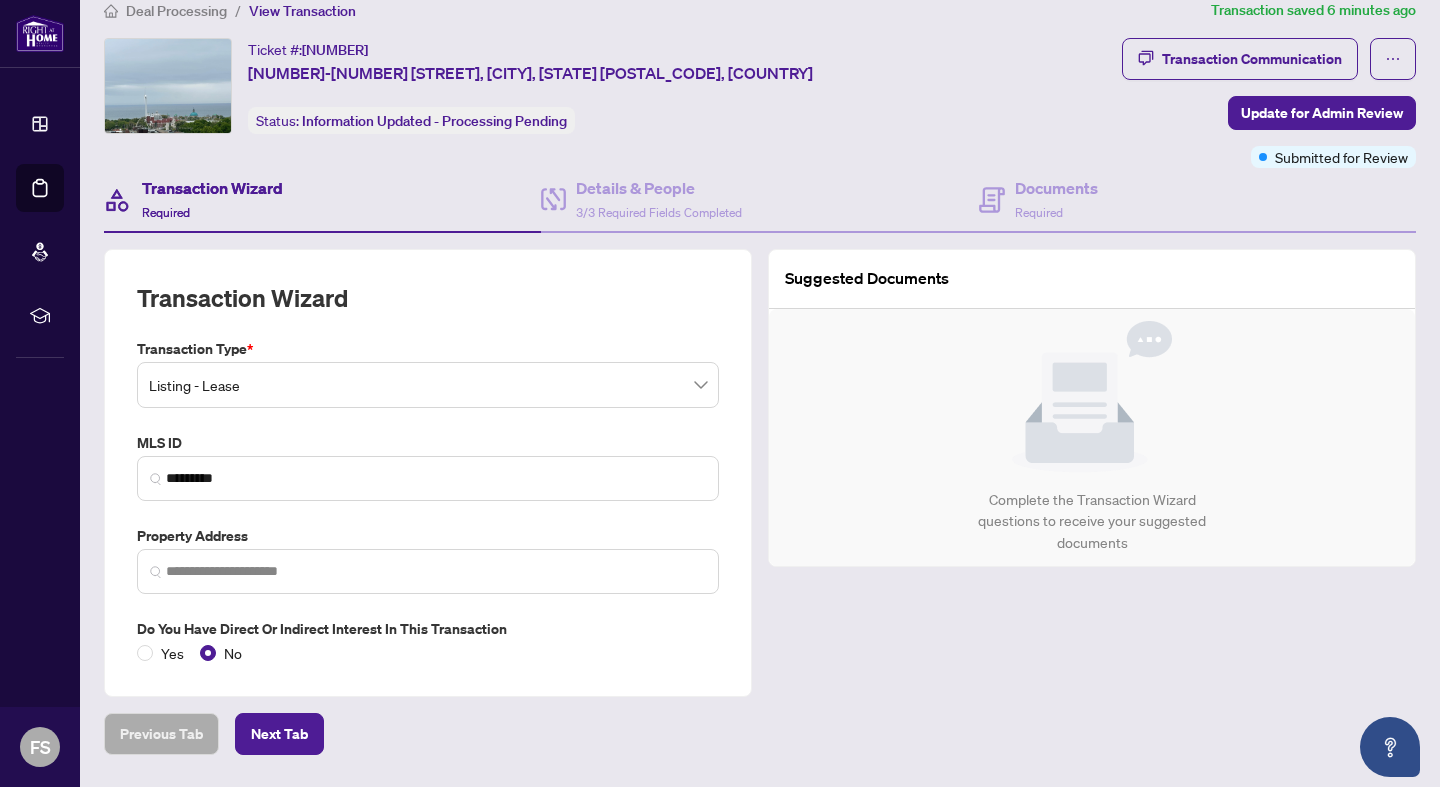 type on "**********" 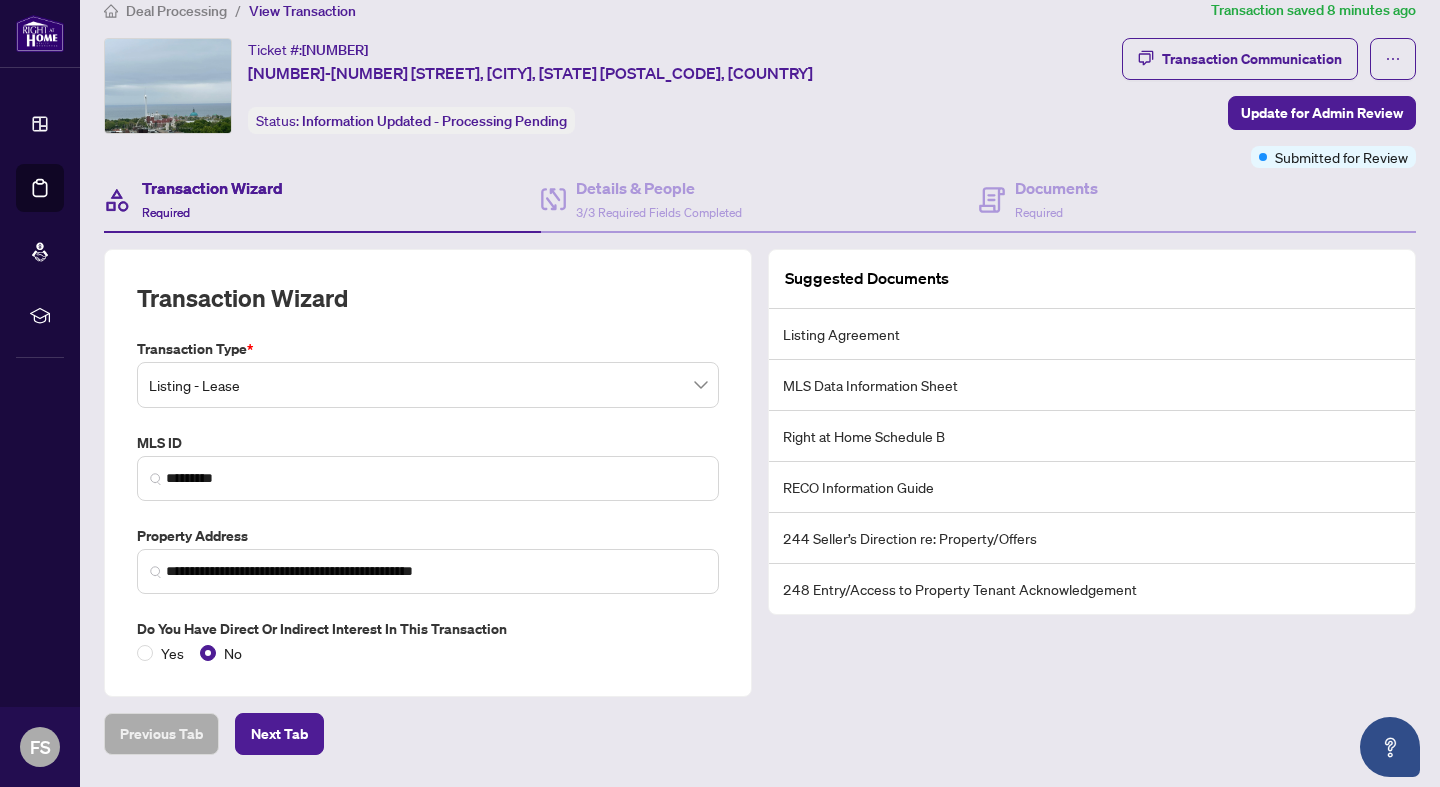 click on "Listing Agreement" at bounding box center [1092, 334] 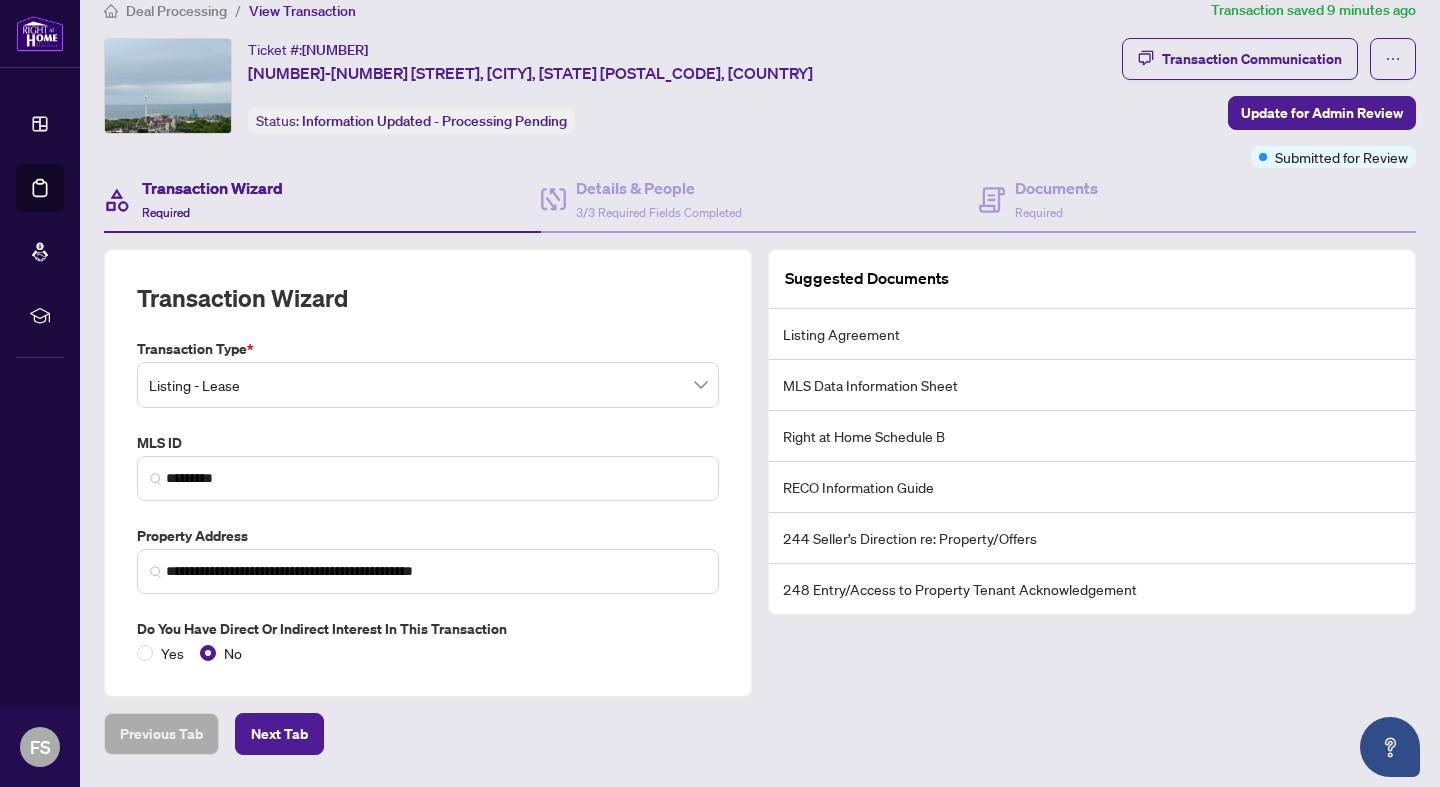 click at bounding box center (168, 86) 